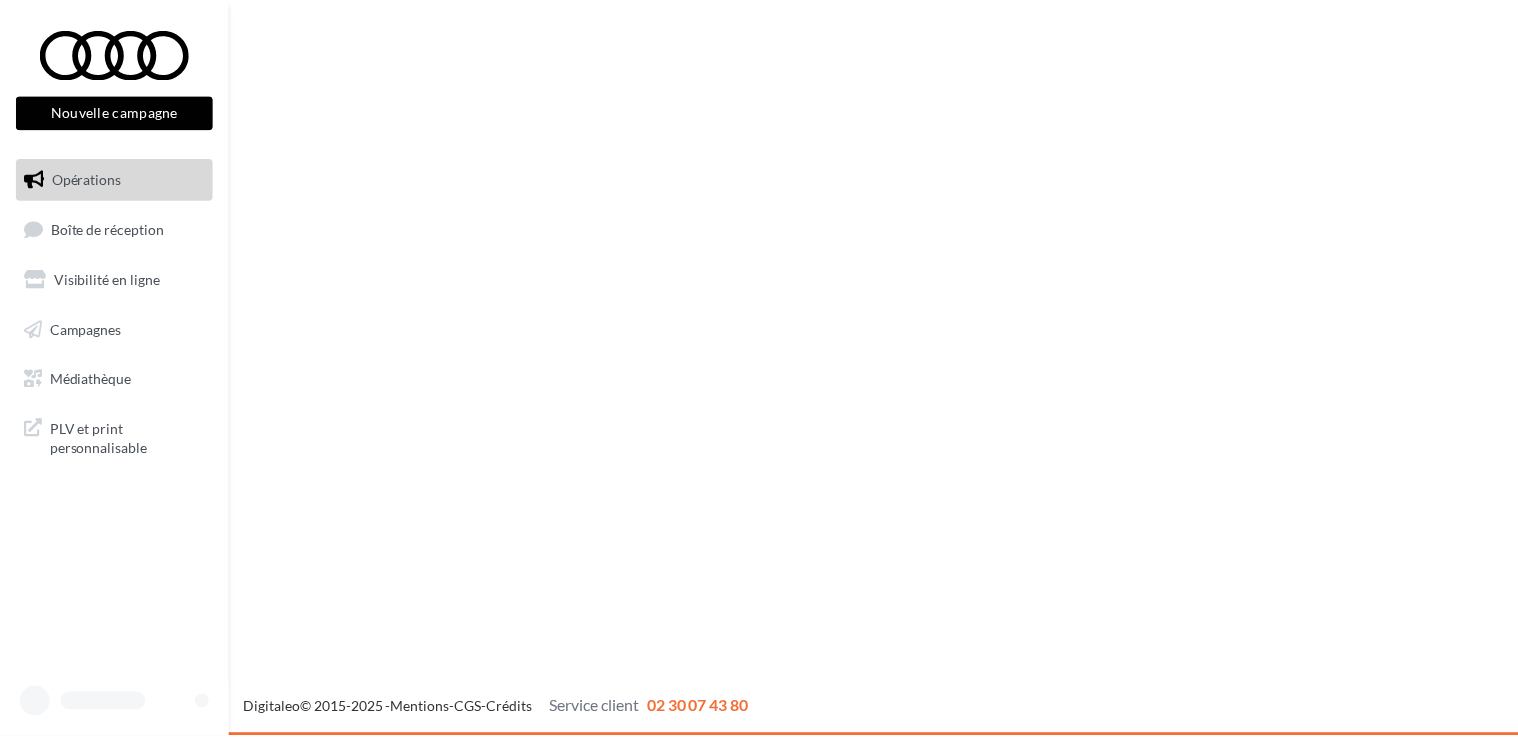 scroll, scrollTop: 0, scrollLeft: 0, axis: both 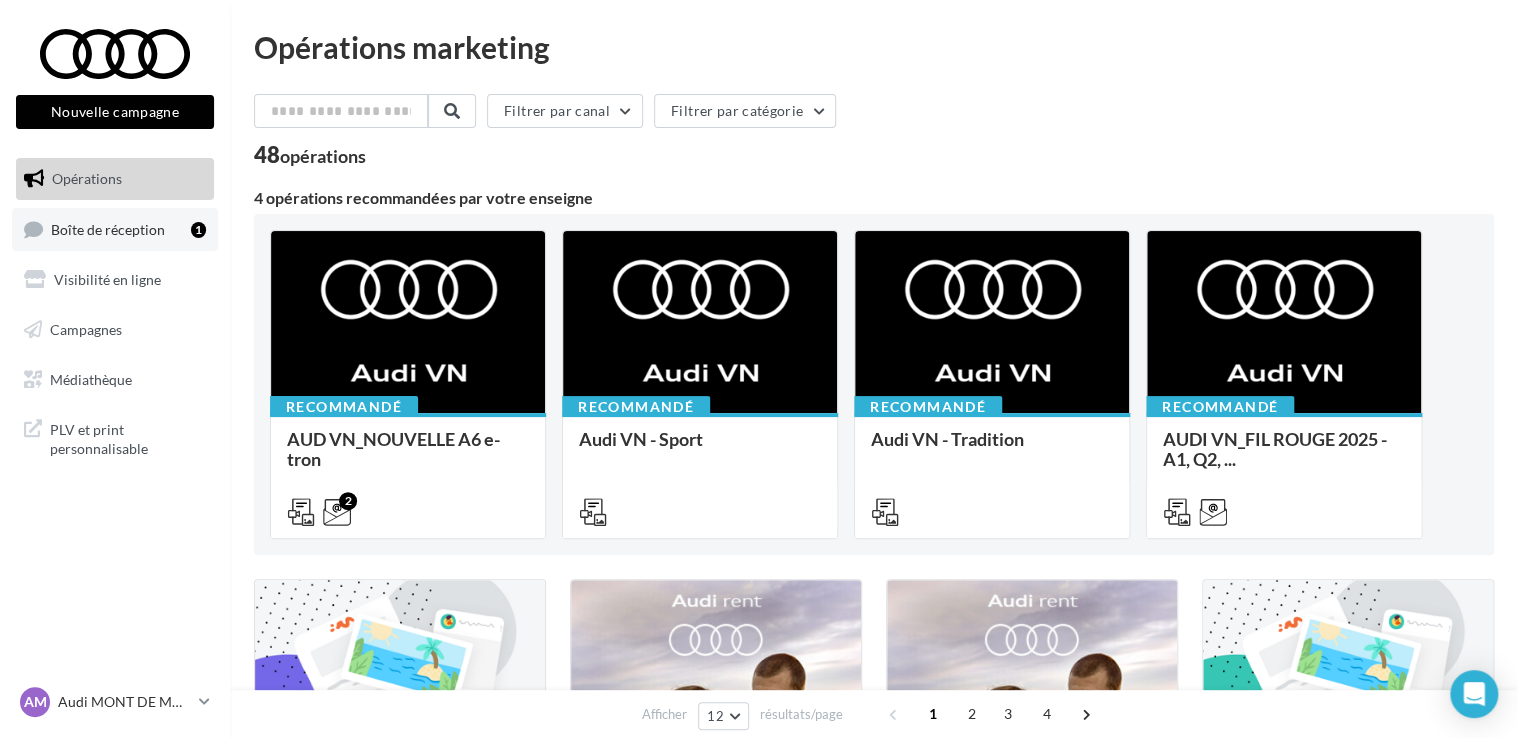 drag, startPoint x: 0, startPoint y: 0, endPoint x: 128, endPoint y: 232, distance: 264.96793 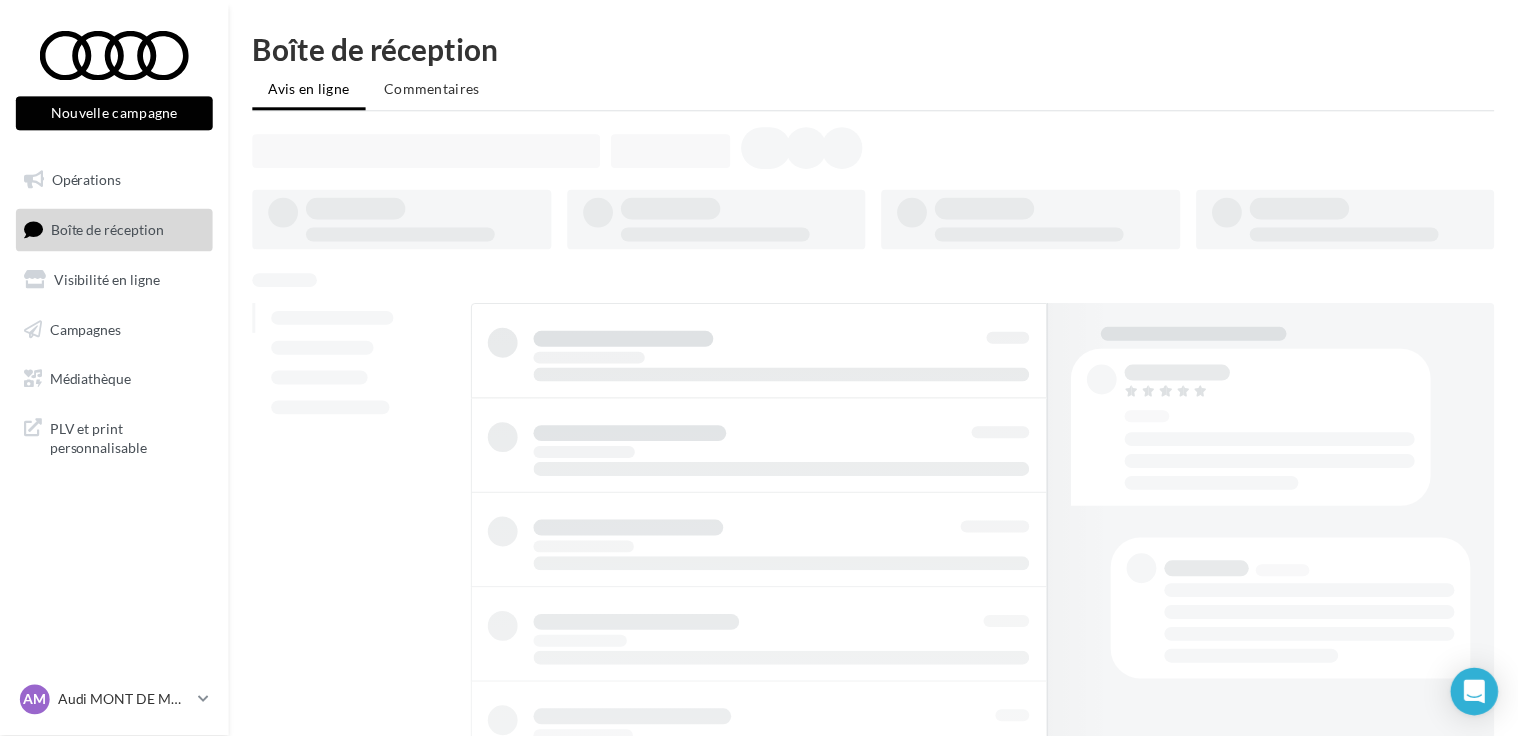 scroll, scrollTop: 0, scrollLeft: 0, axis: both 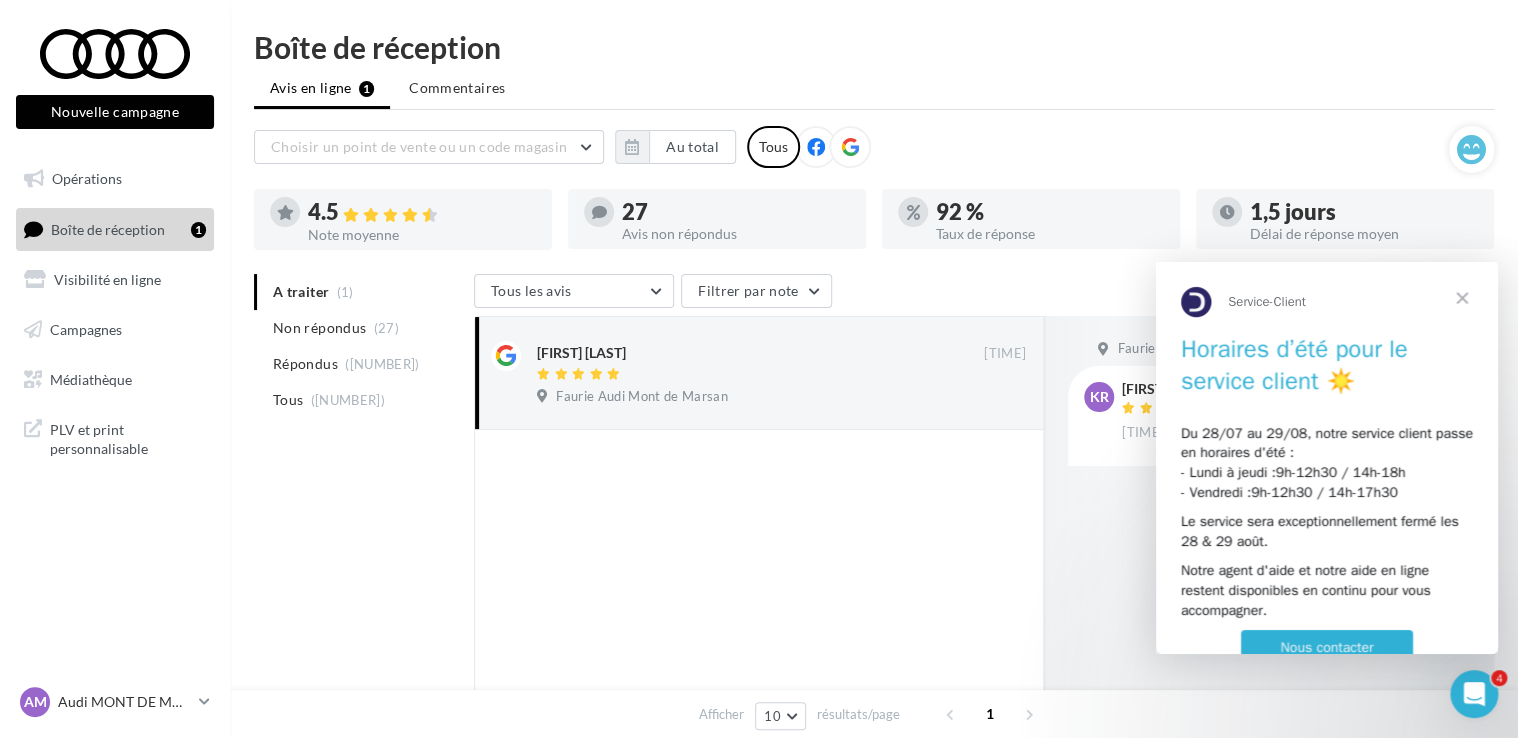 click at bounding box center (1462, 298) 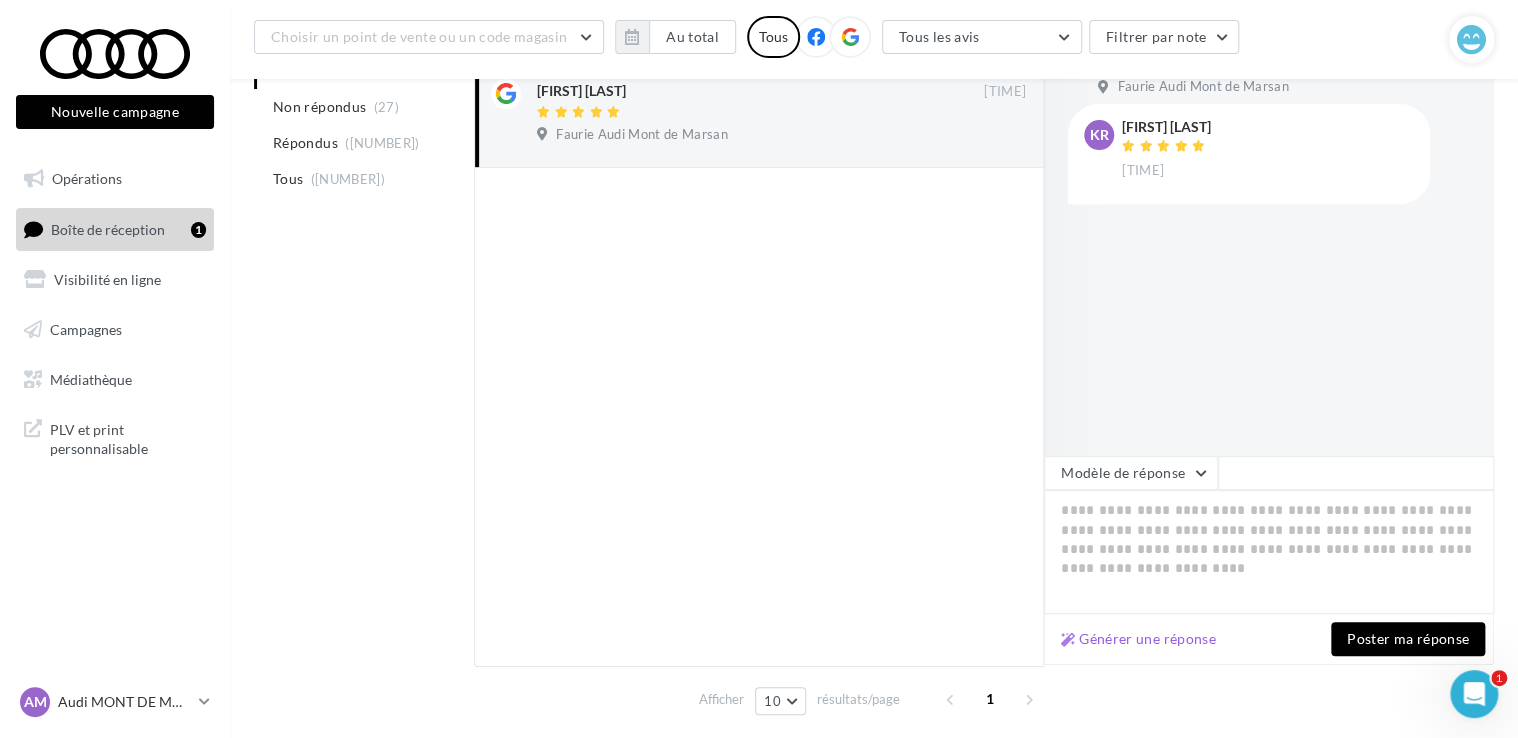 scroll, scrollTop: 348, scrollLeft: 0, axis: vertical 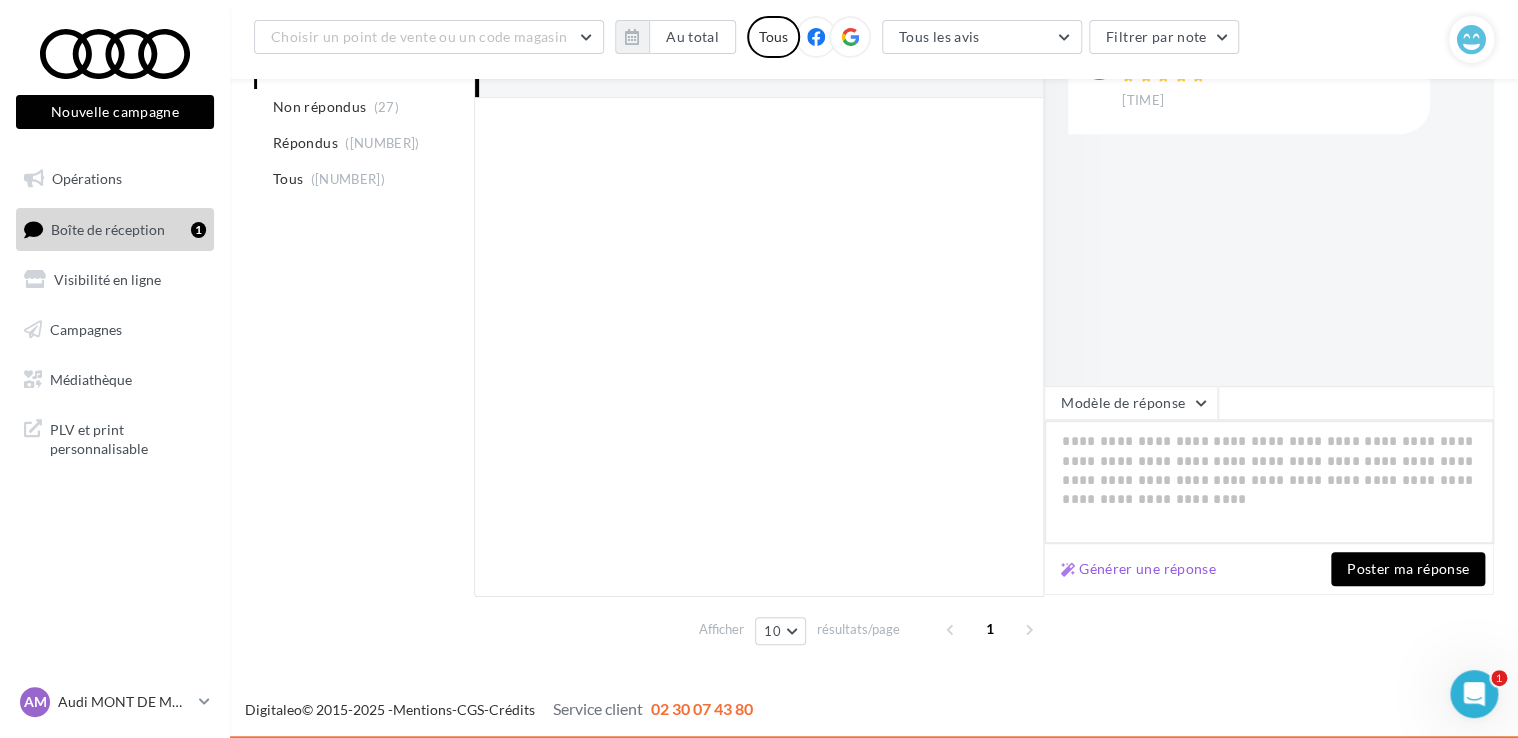 click at bounding box center [1269, 482] 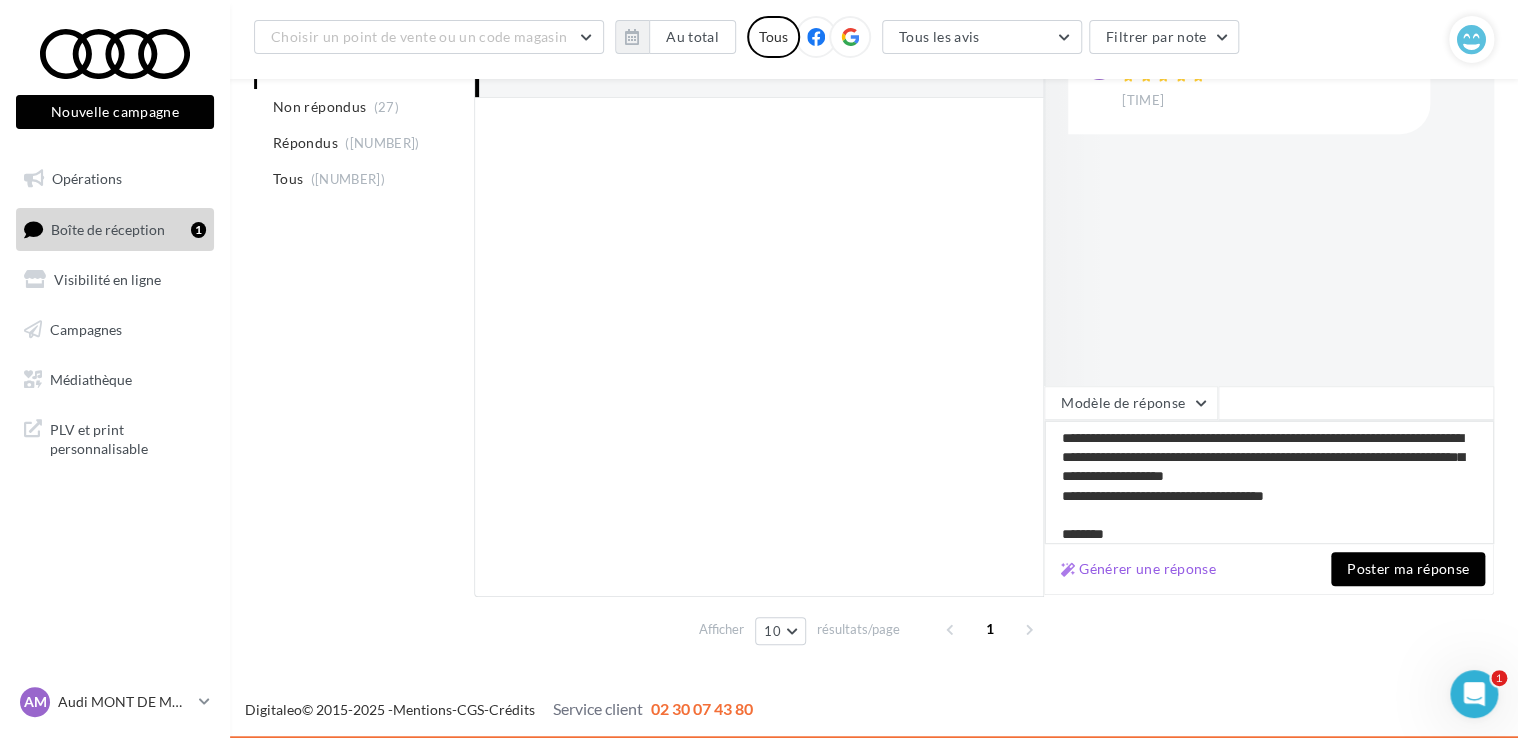 scroll, scrollTop: 0, scrollLeft: 0, axis: both 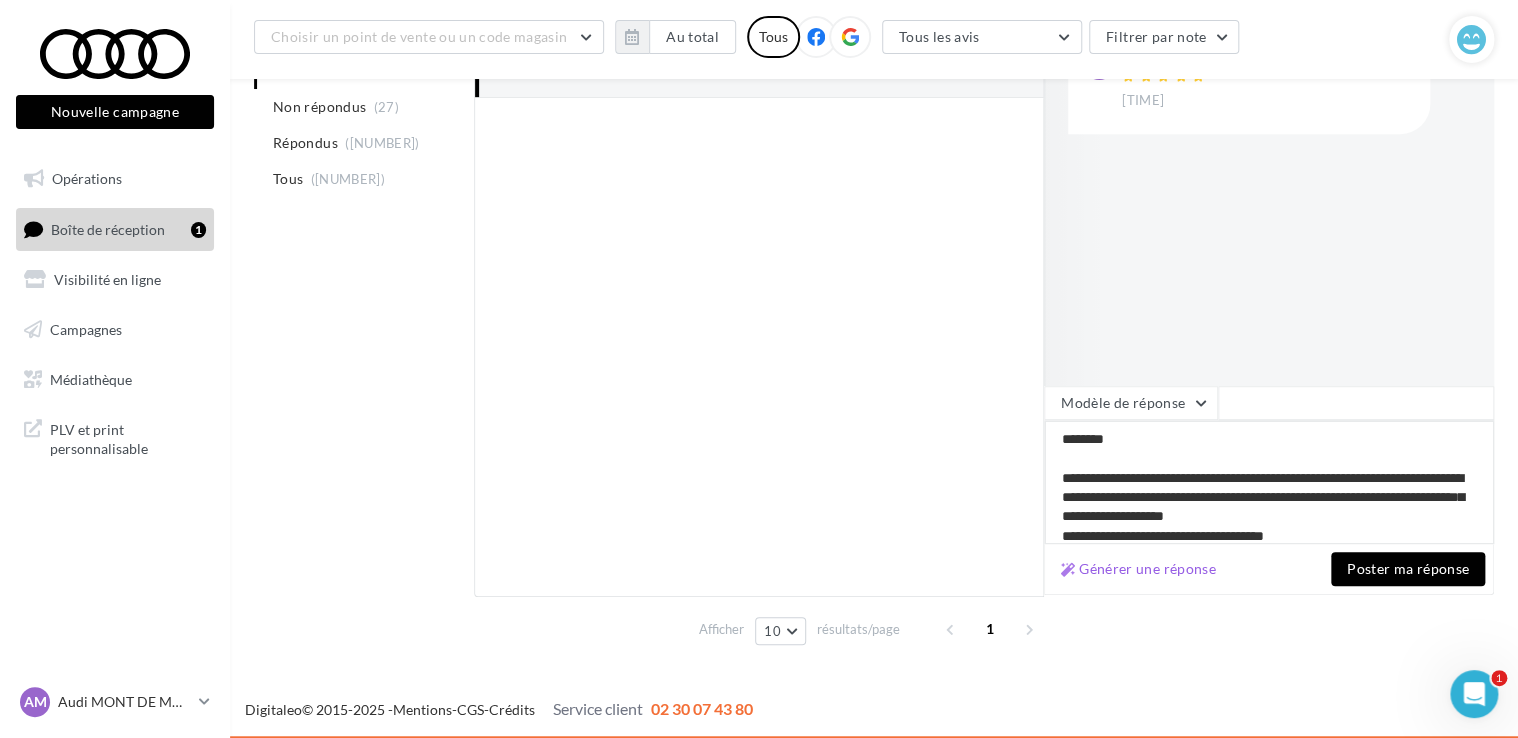 click on "**********" at bounding box center (1269, 482) 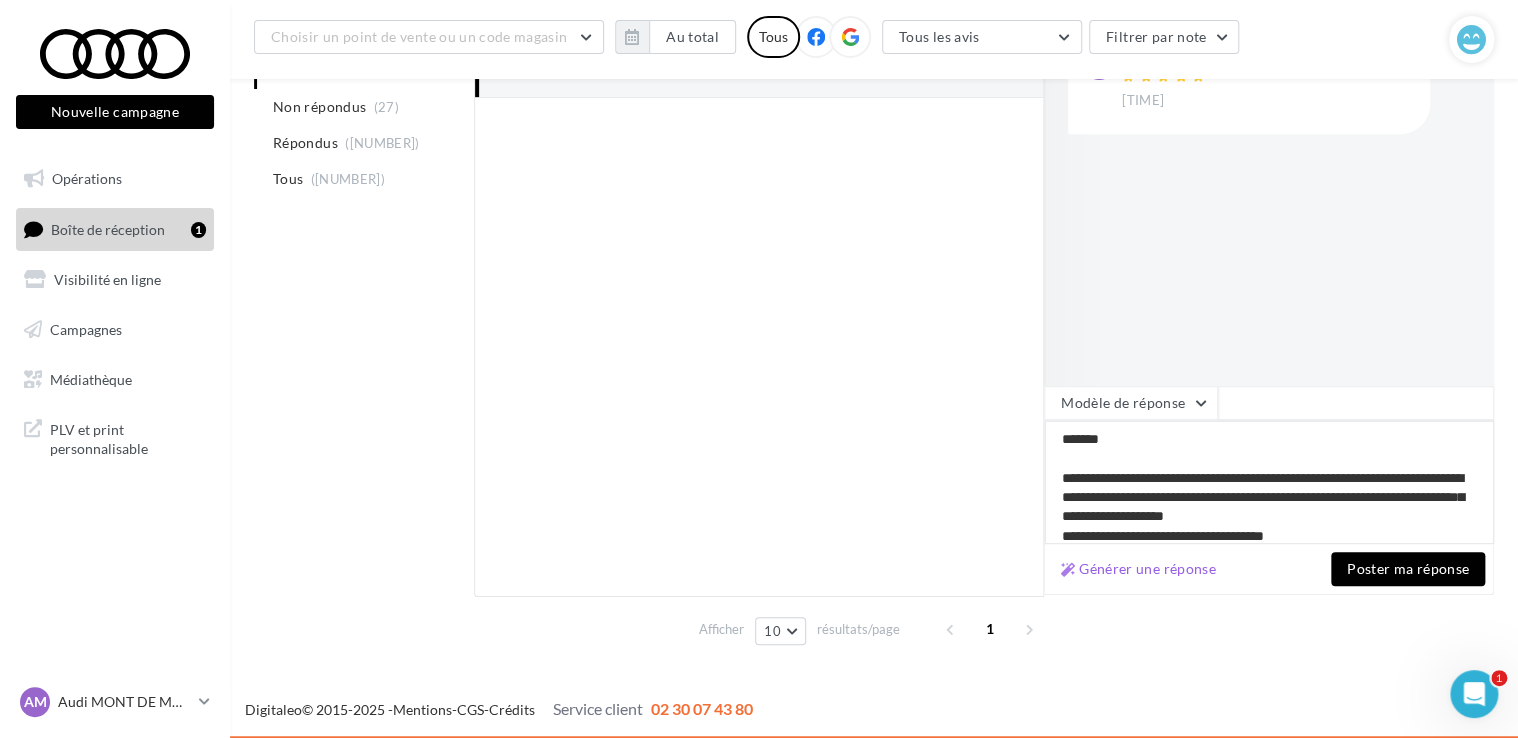 type on "**********" 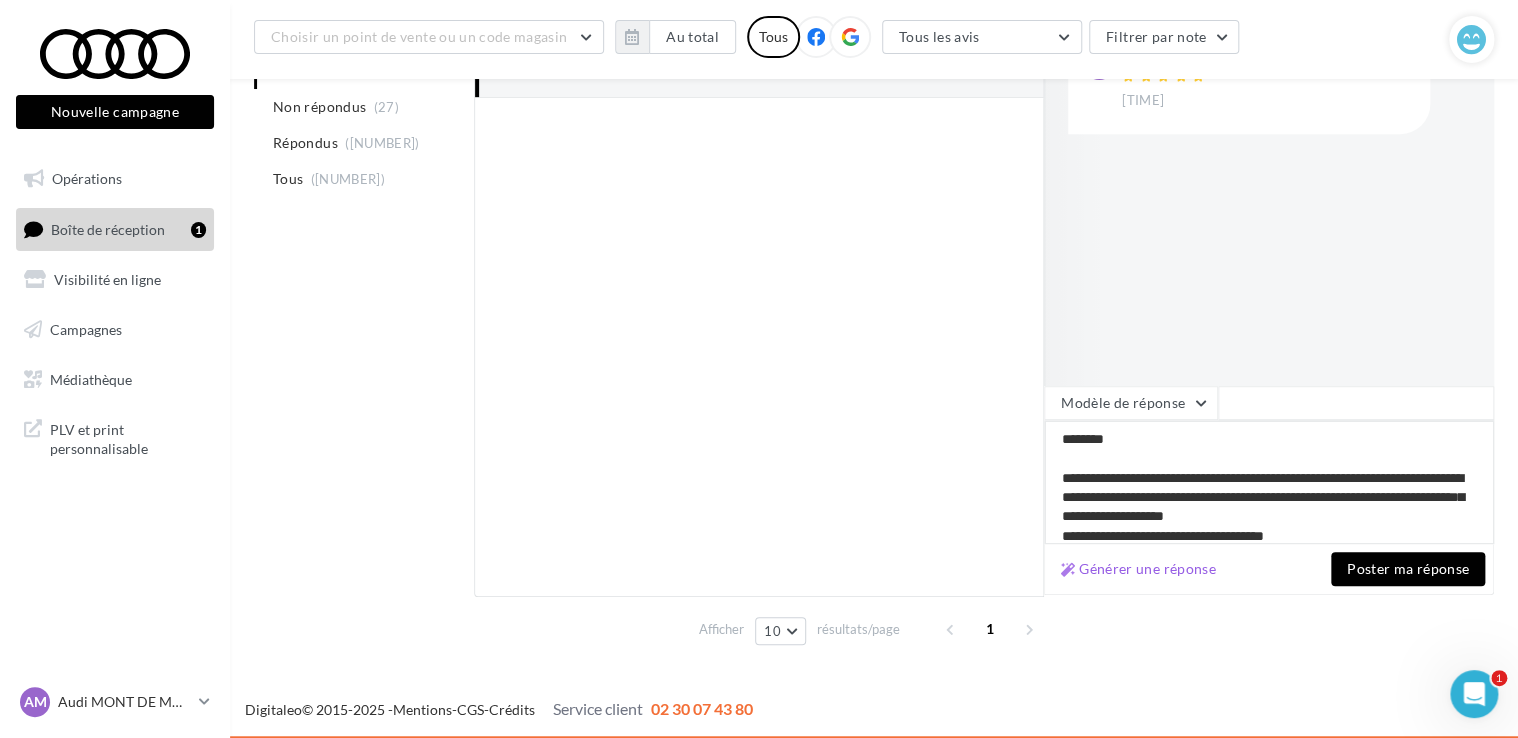 type on "**********" 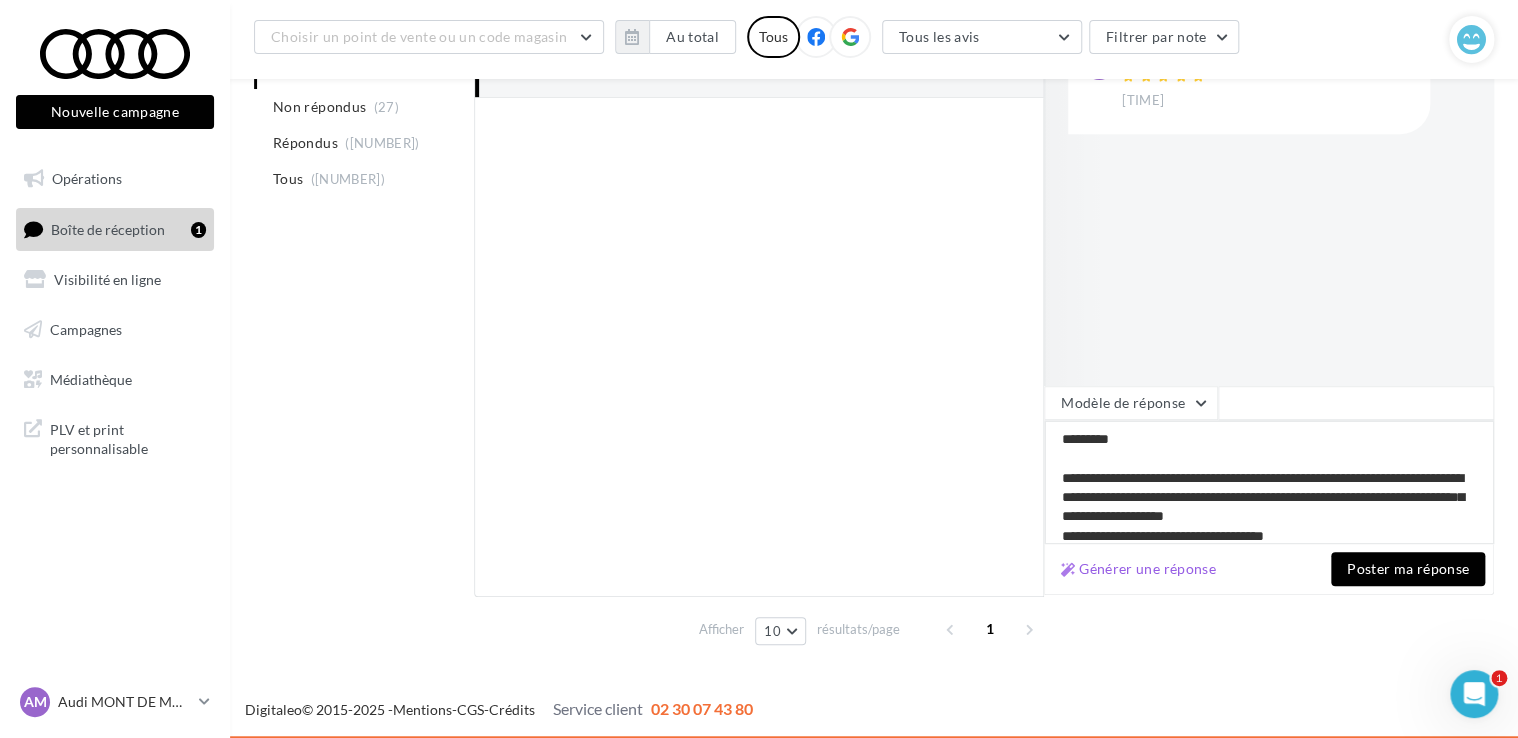 type on "**********" 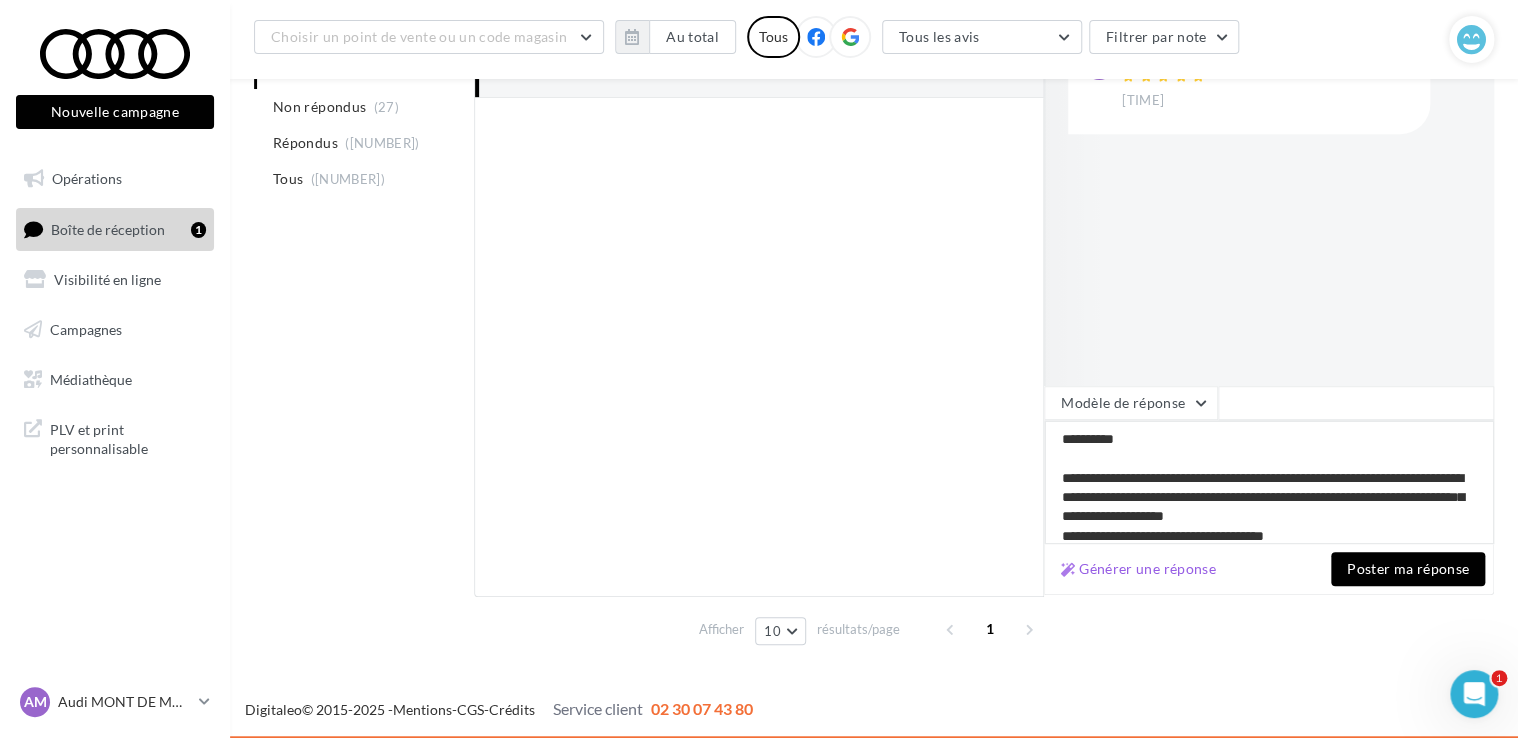 type on "**********" 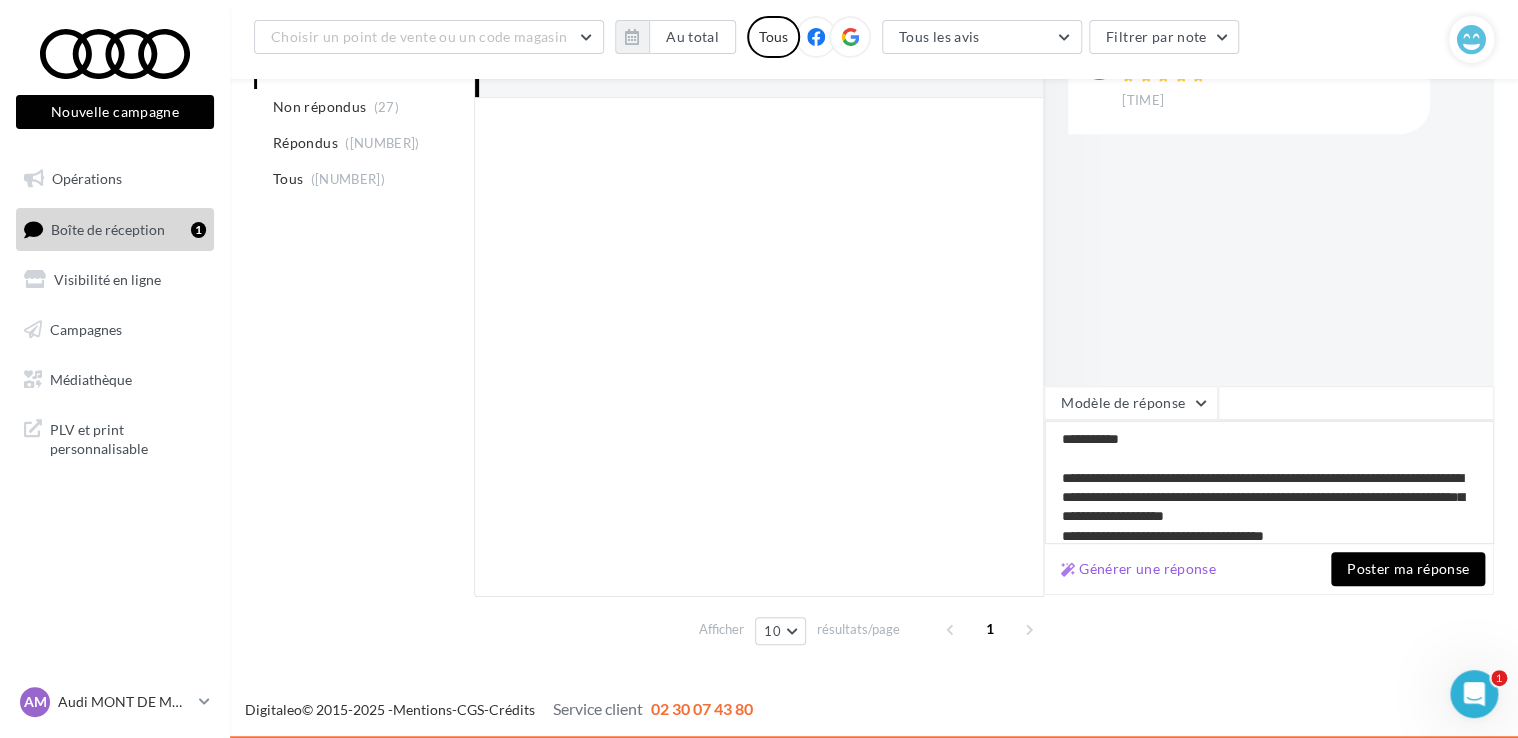 type on "**********" 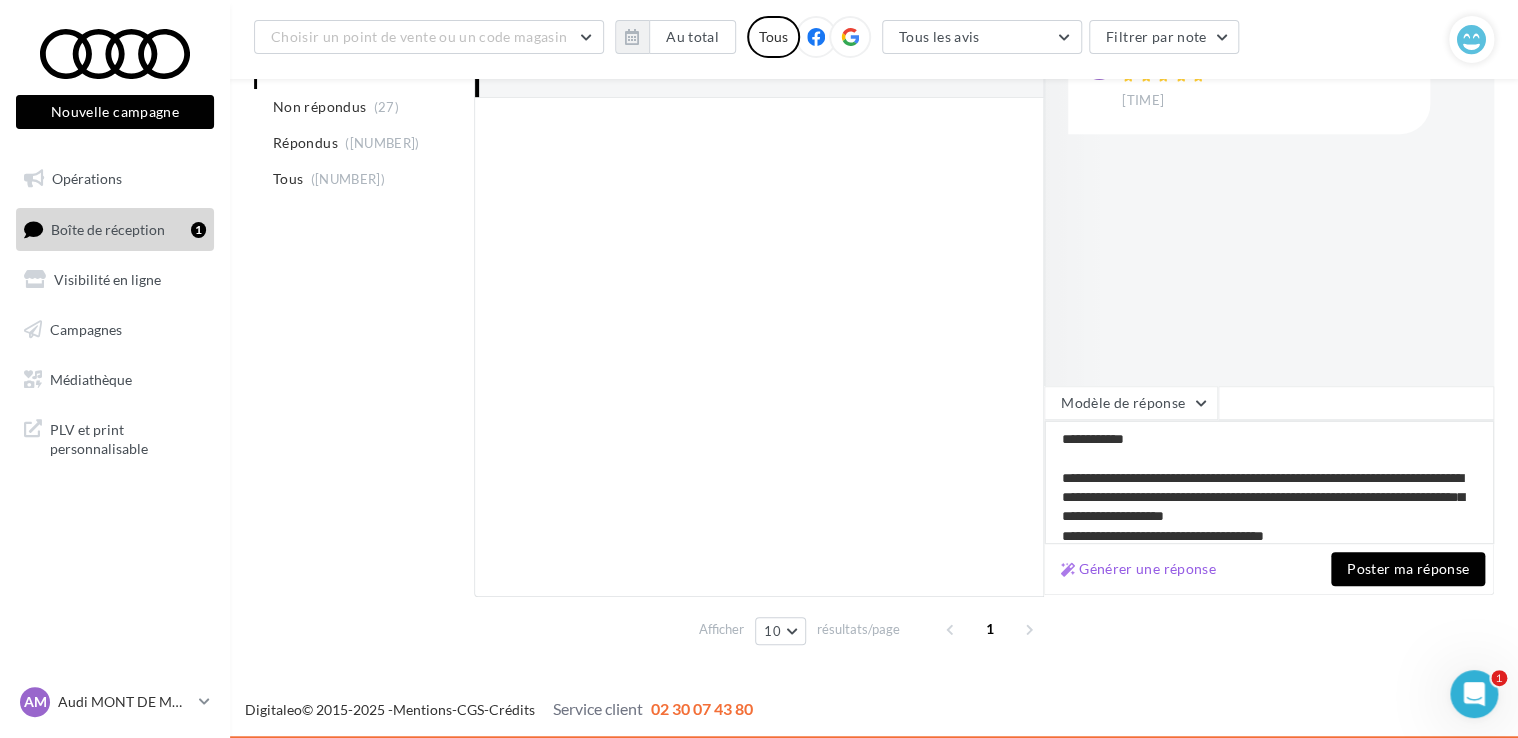 type on "**********" 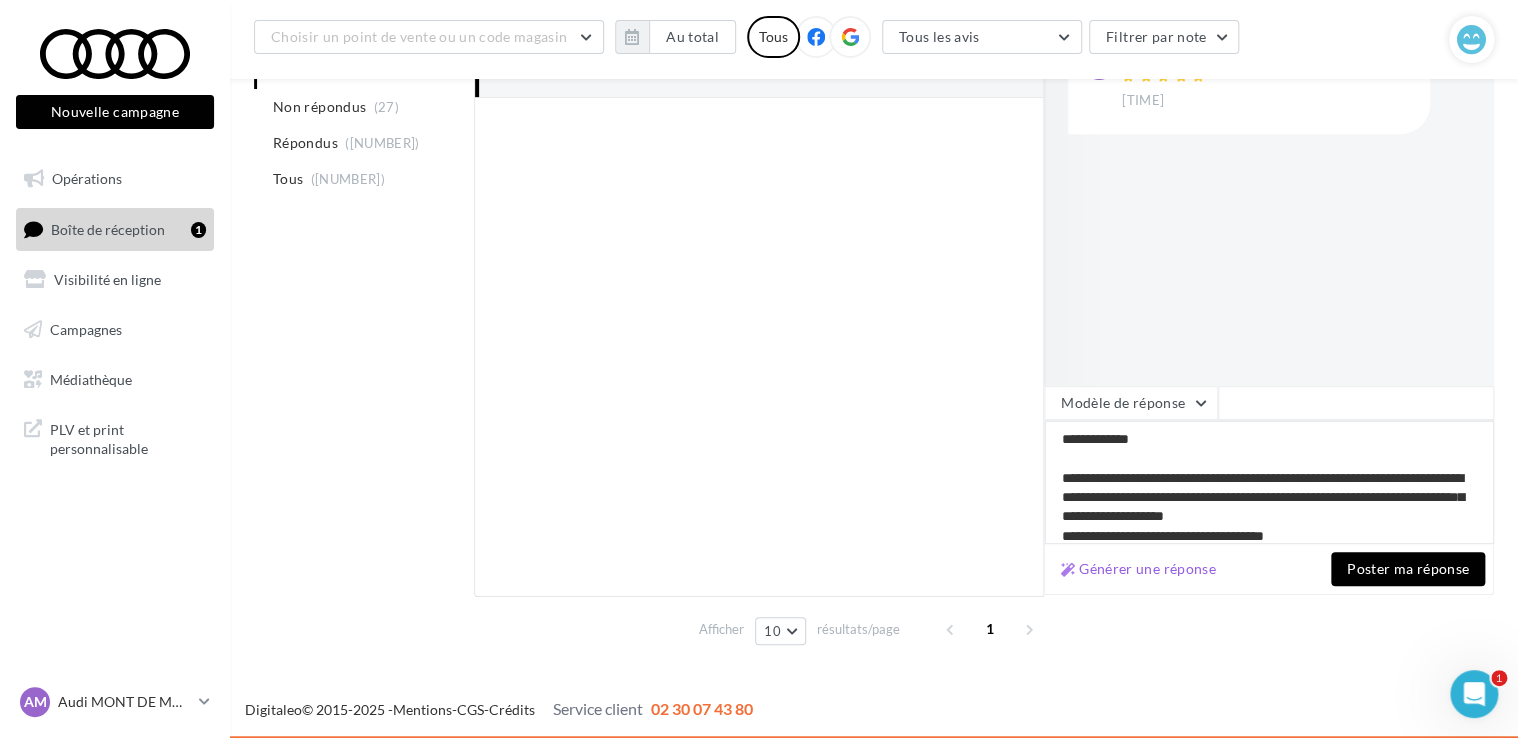 type on "**********" 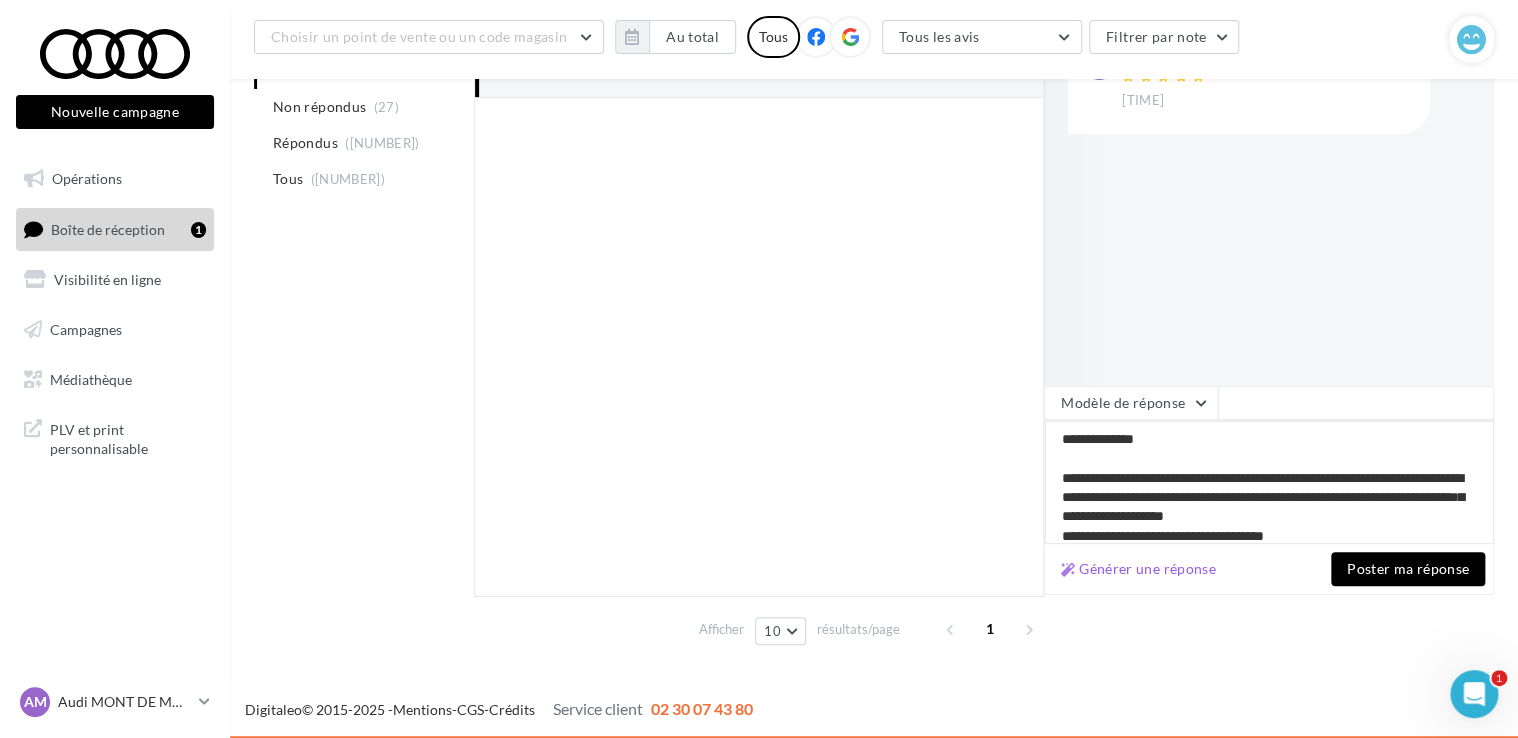 type on "**********" 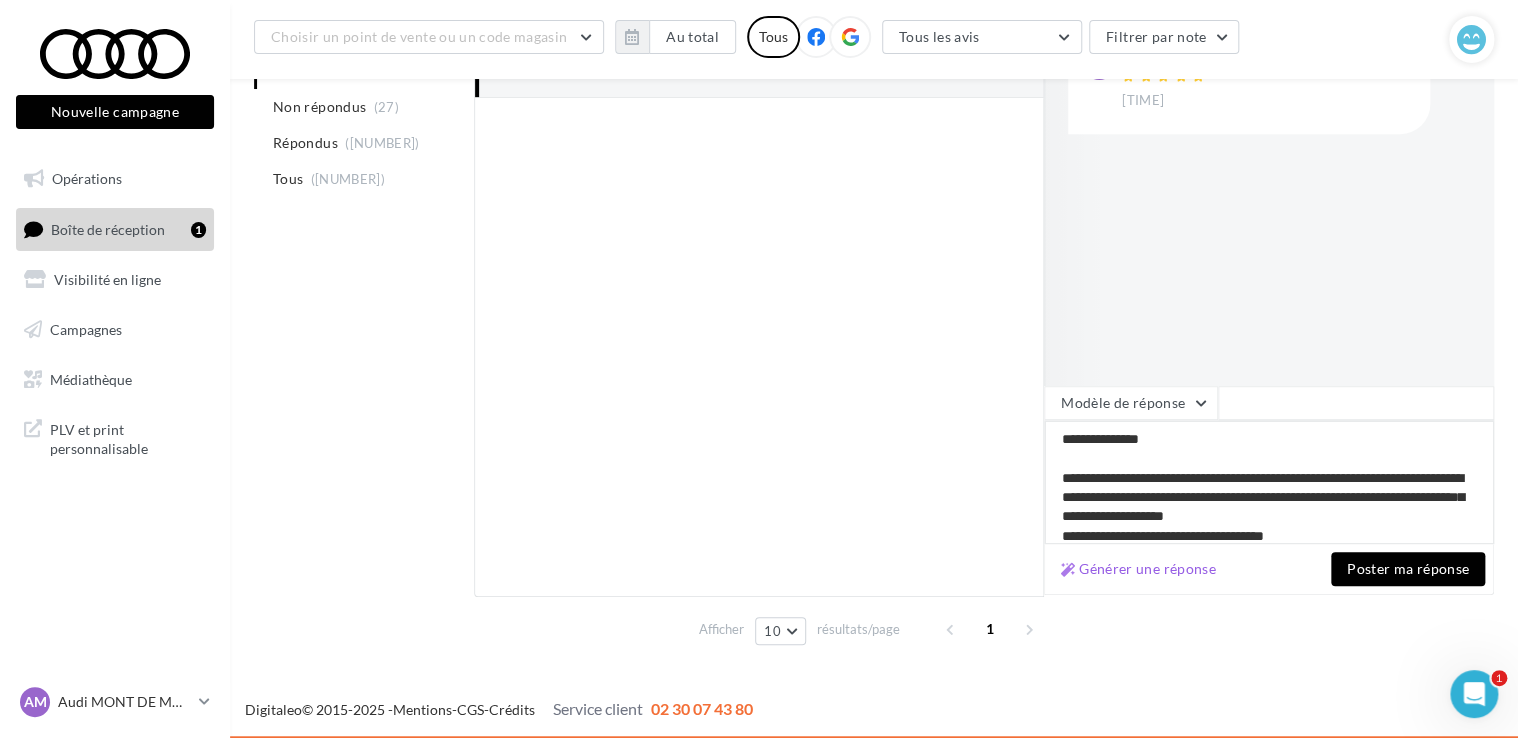 type on "**********" 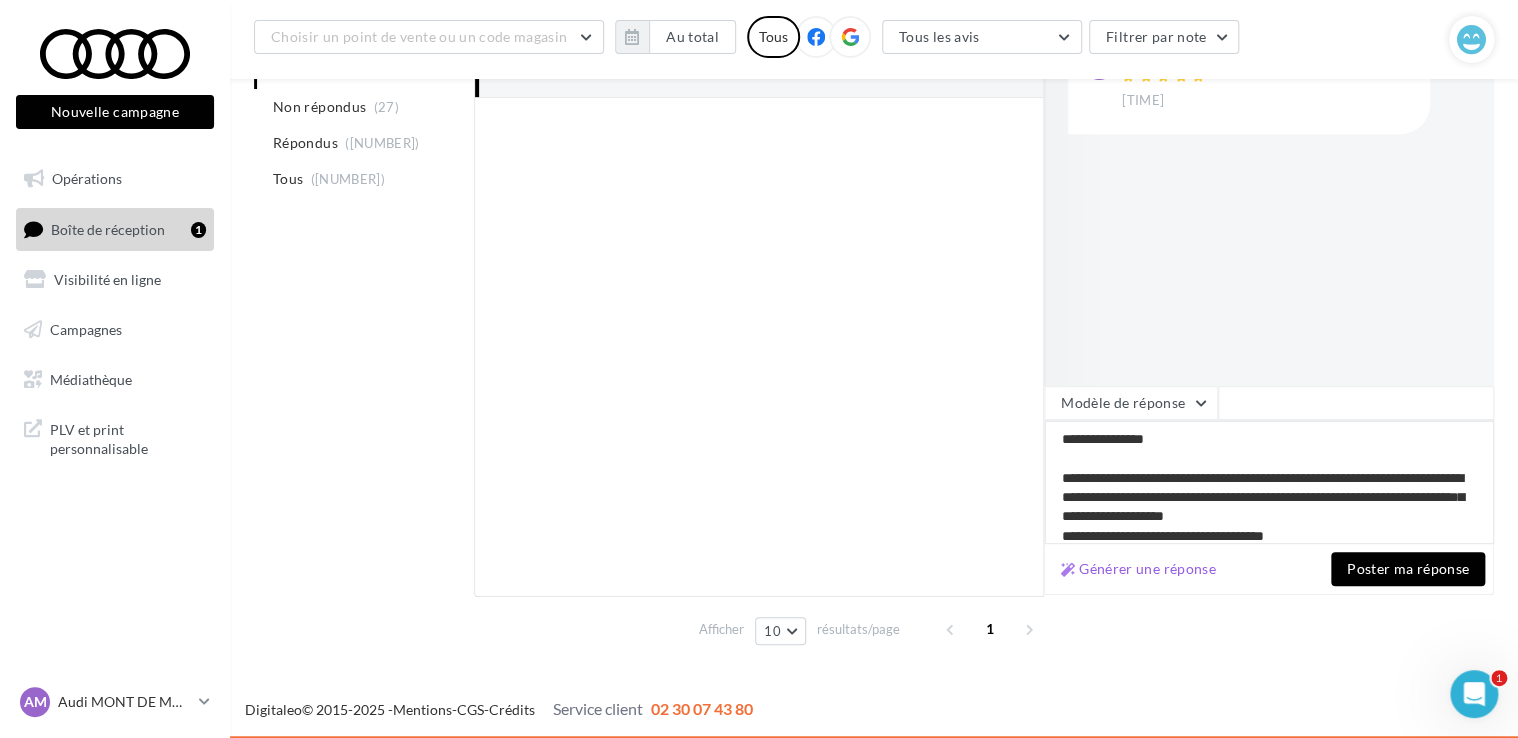 type on "**********" 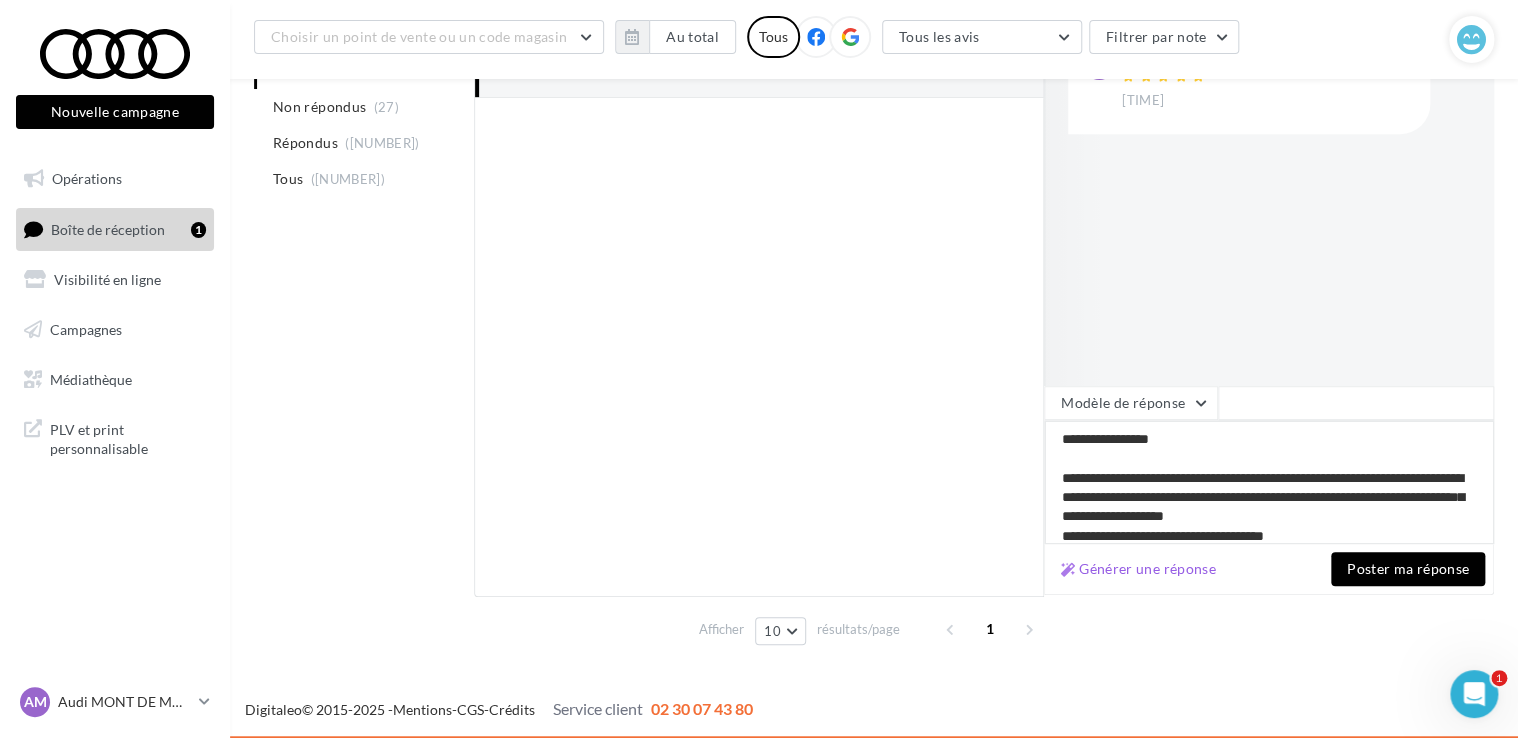 type on "**********" 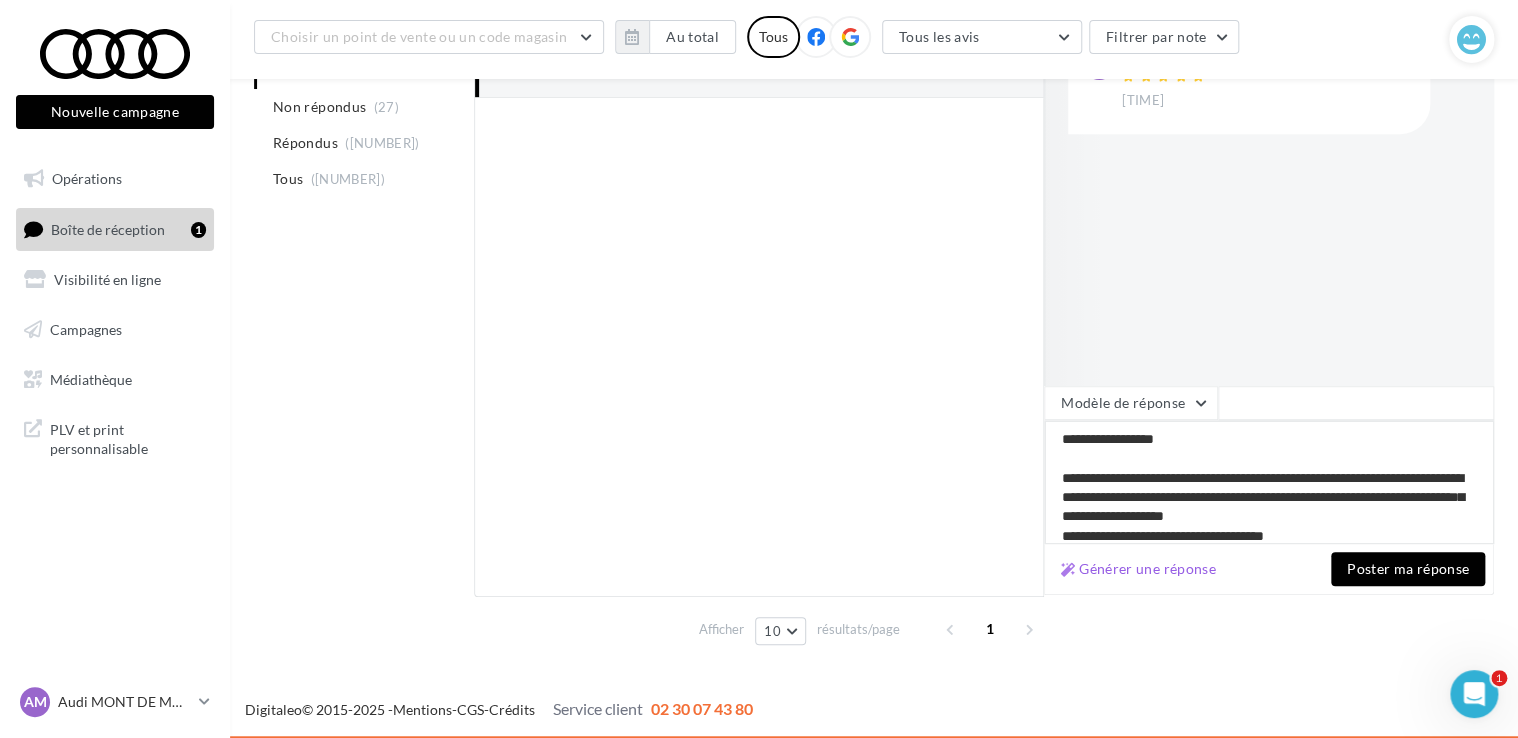 type on "**********" 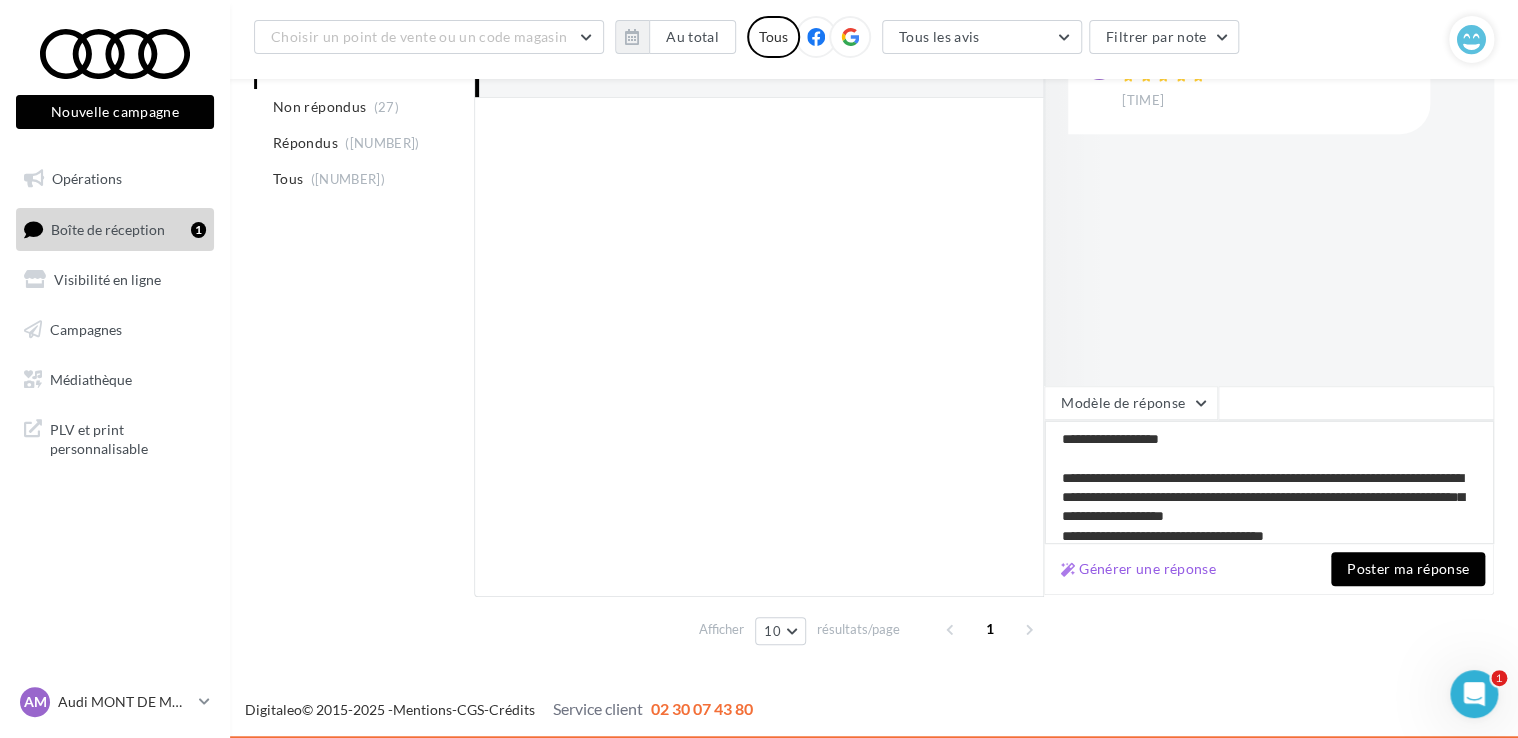 type on "**********" 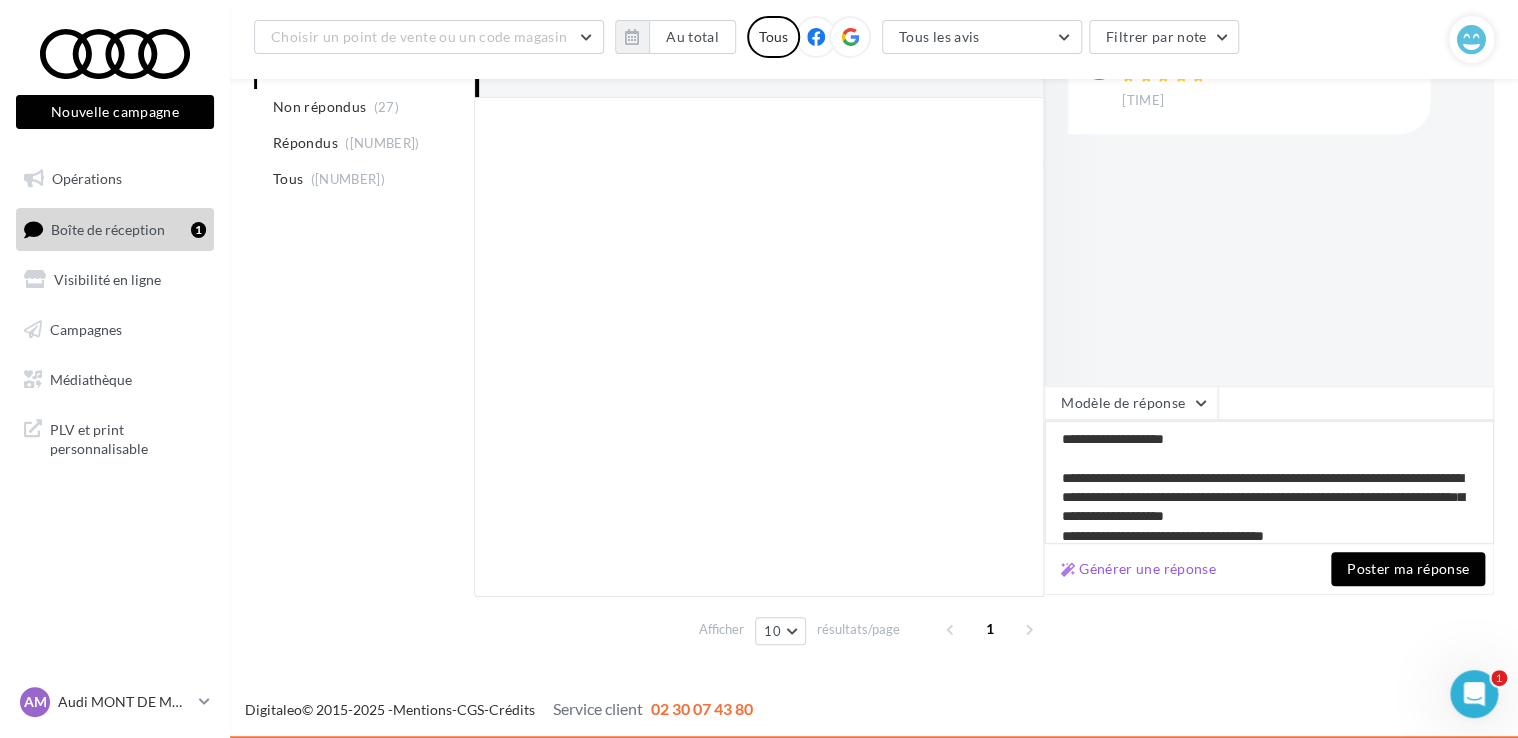 type on "**********" 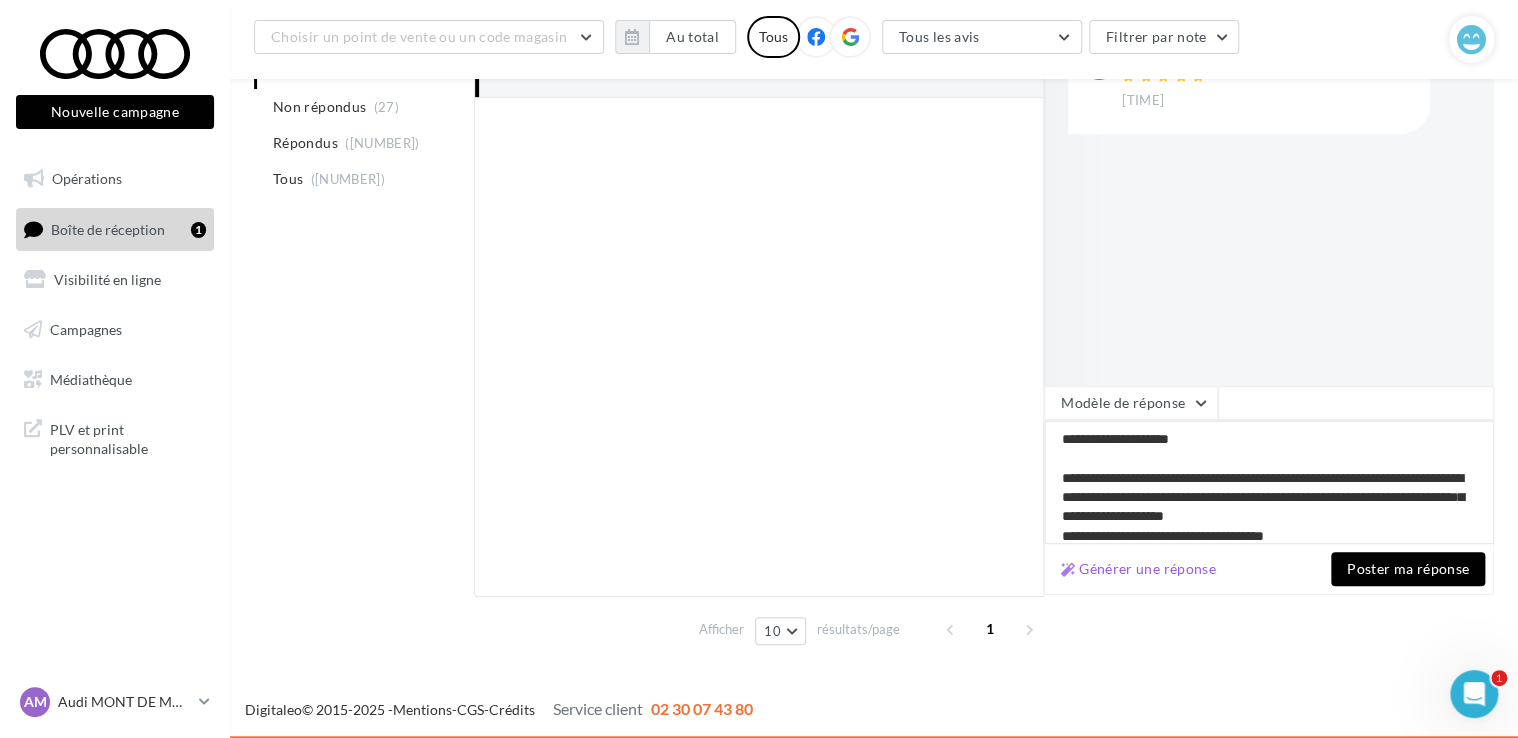 type on "**********" 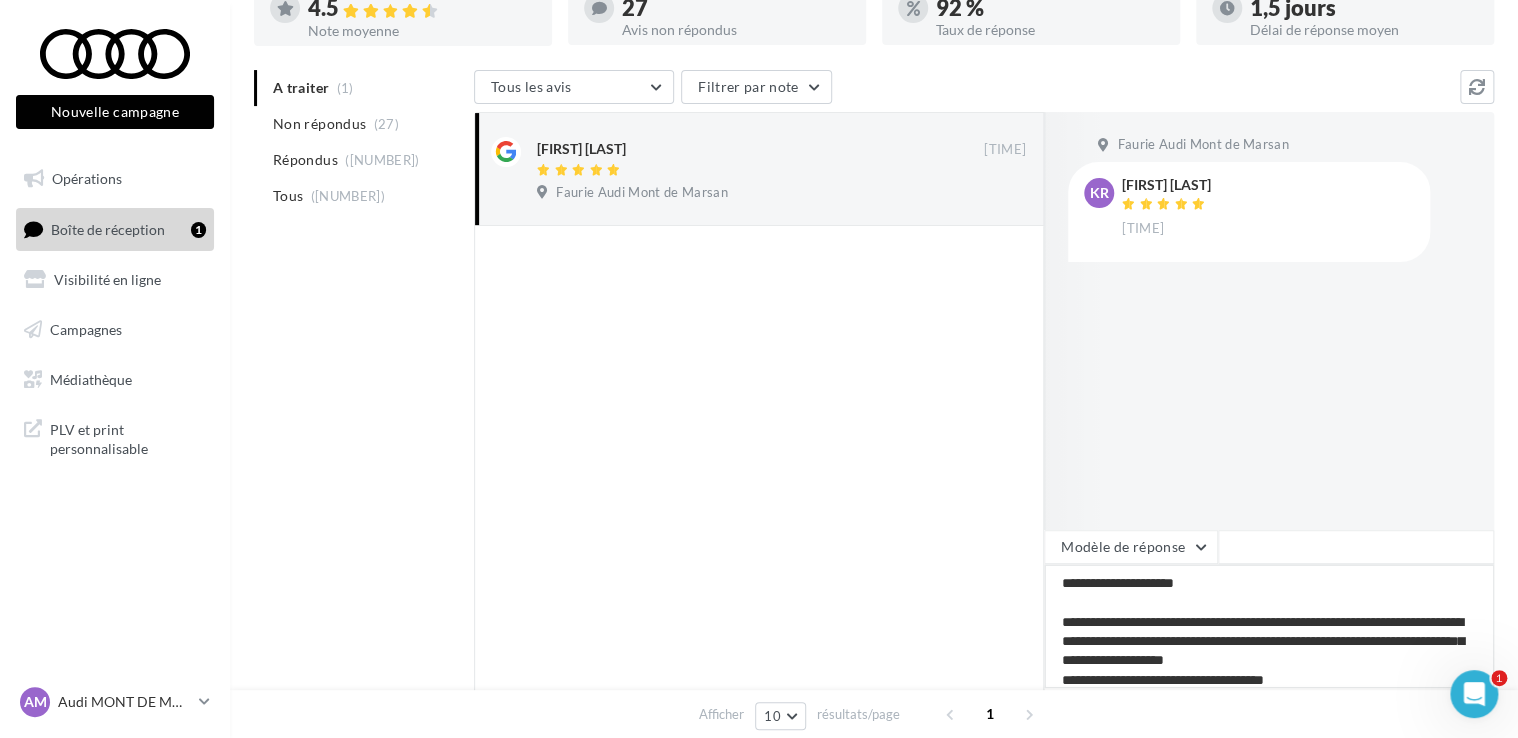 scroll, scrollTop: 48, scrollLeft: 0, axis: vertical 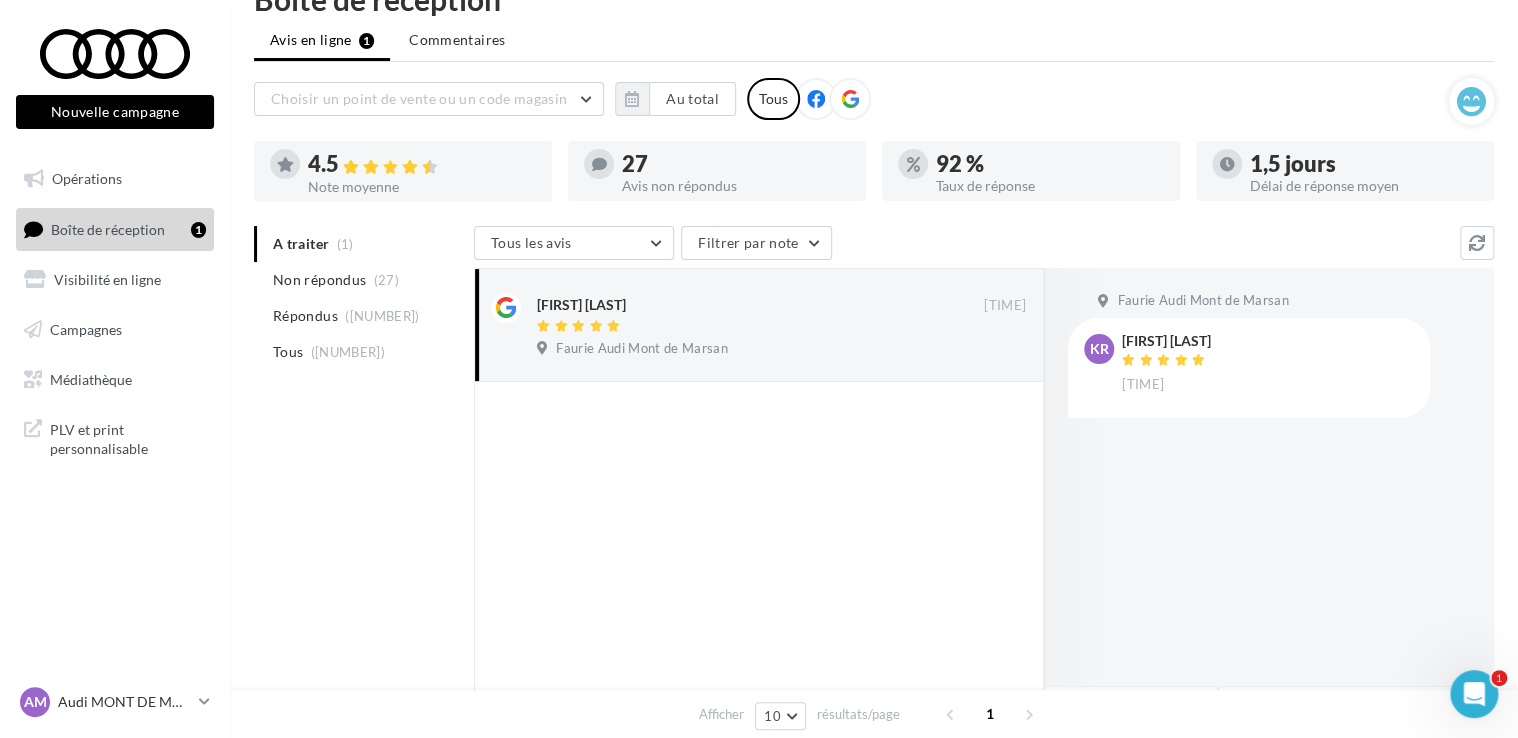 type on "**********" 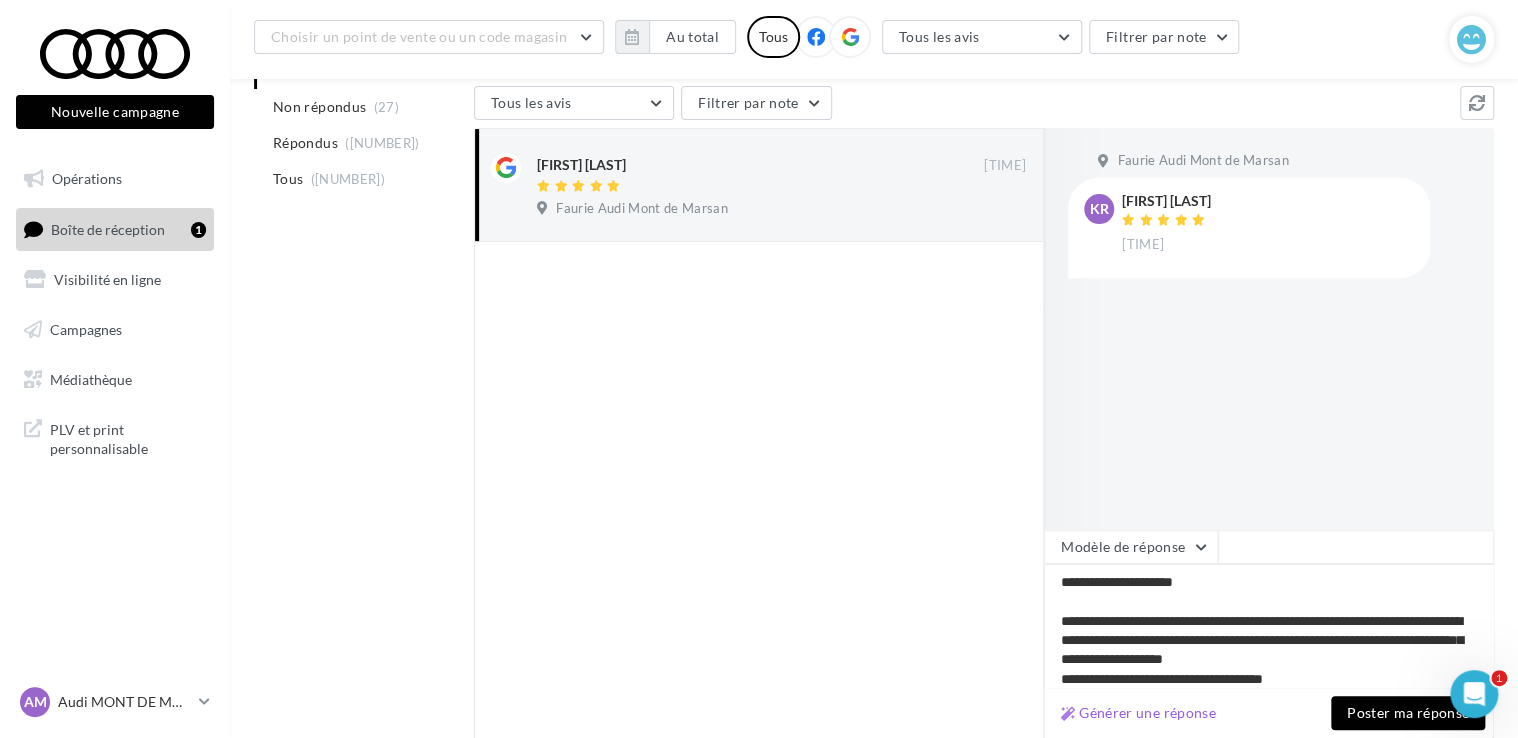 scroll, scrollTop: 348, scrollLeft: 0, axis: vertical 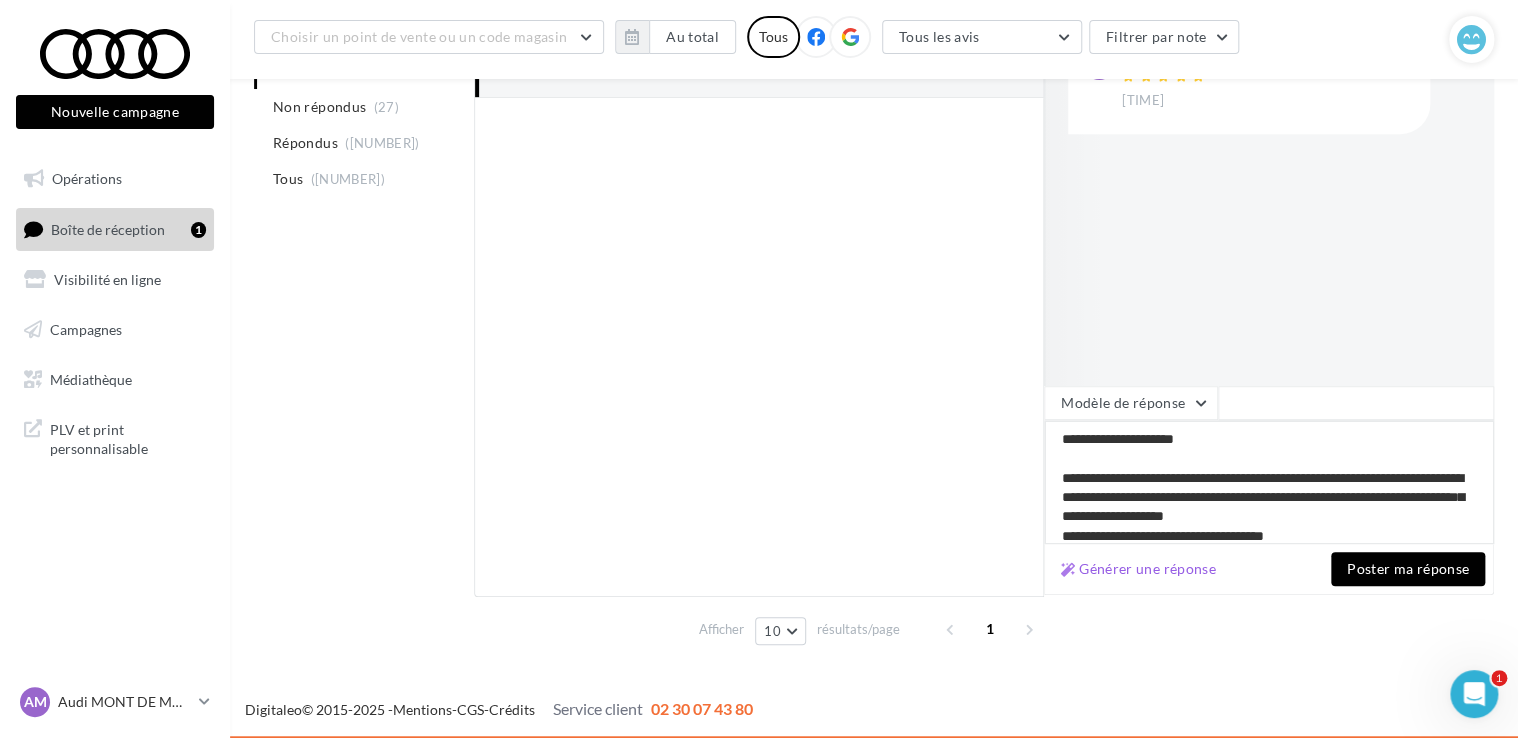 click on "**********" at bounding box center (1269, 482) 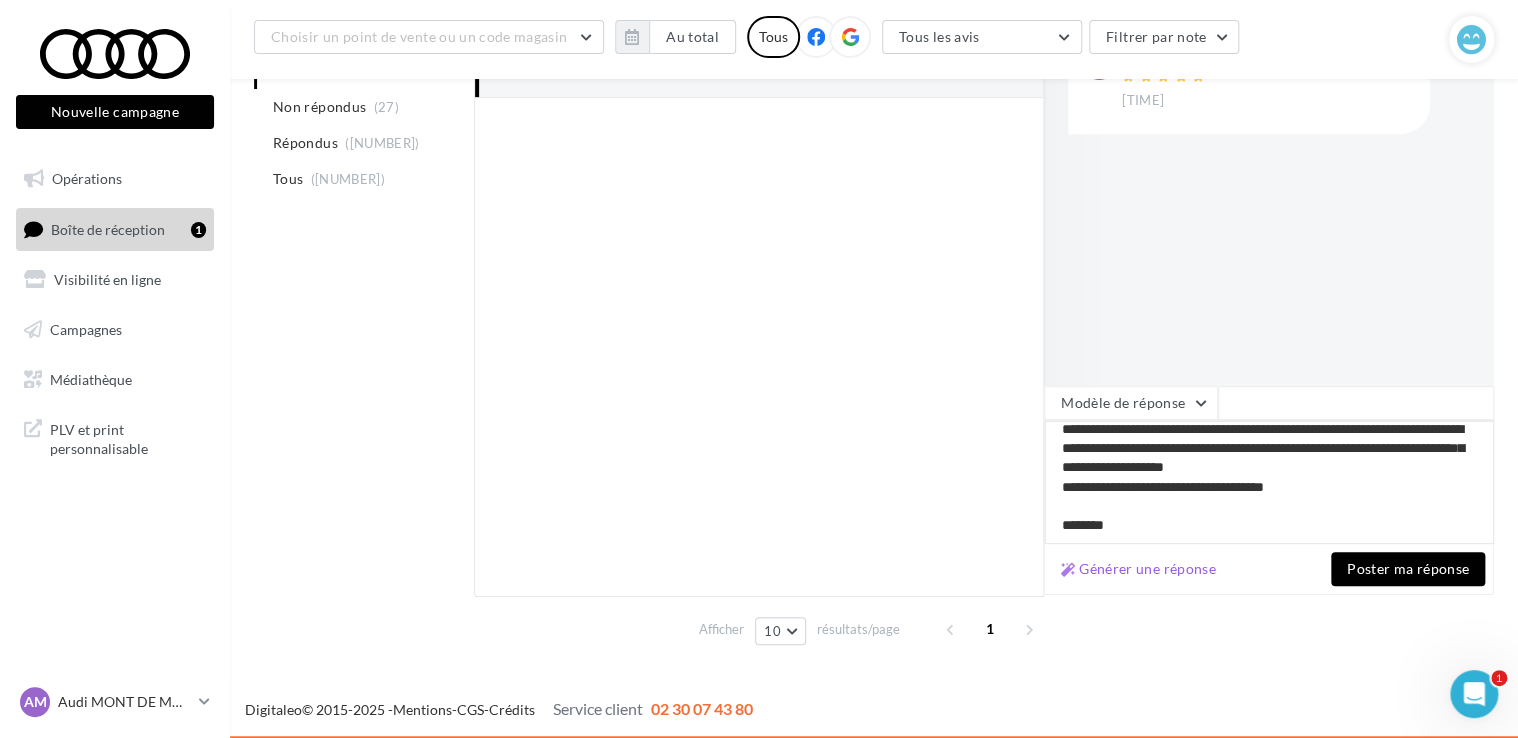 click on "**********" at bounding box center [1269, 482] 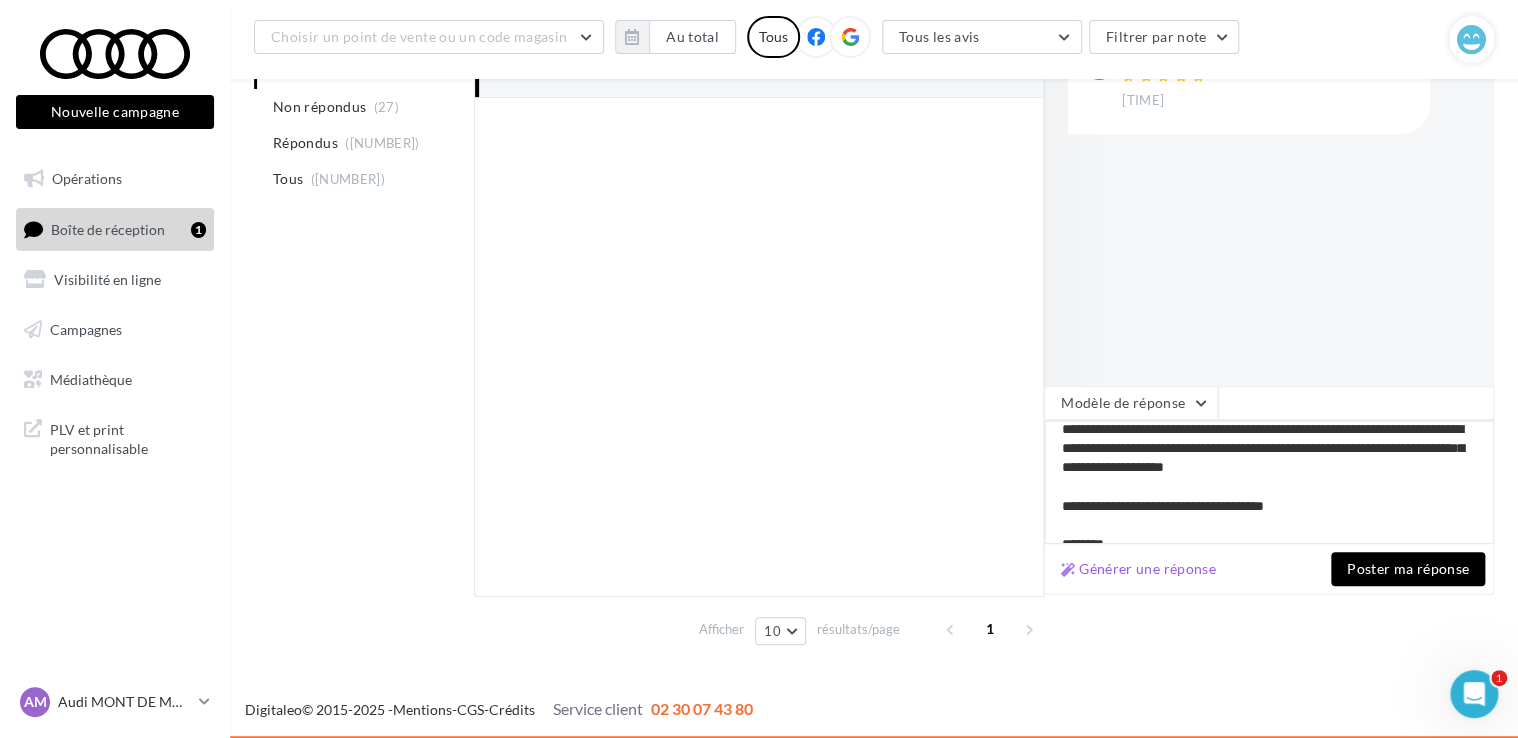 scroll, scrollTop: 68, scrollLeft: 0, axis: vertical 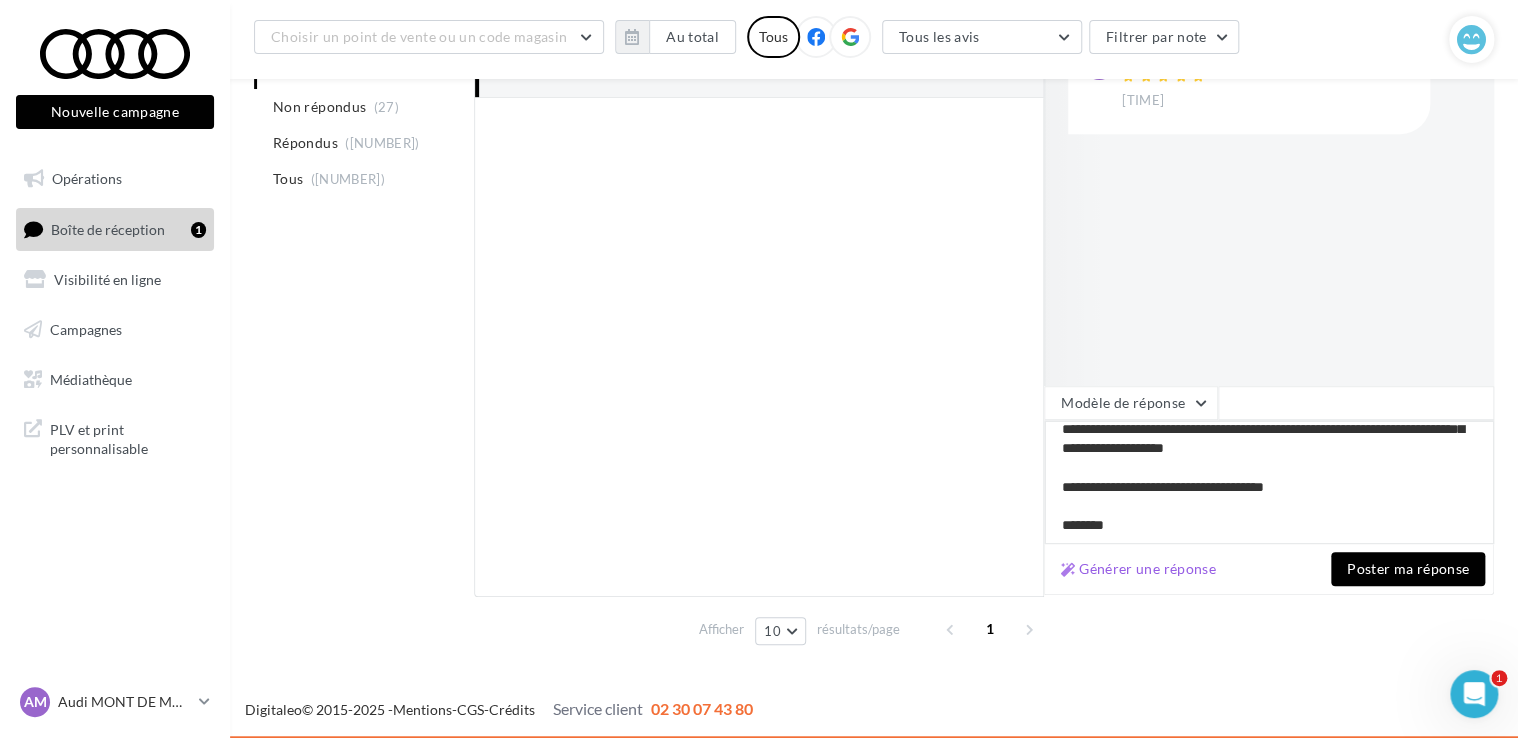 click on "**********" at bounding box center (1269, 482) 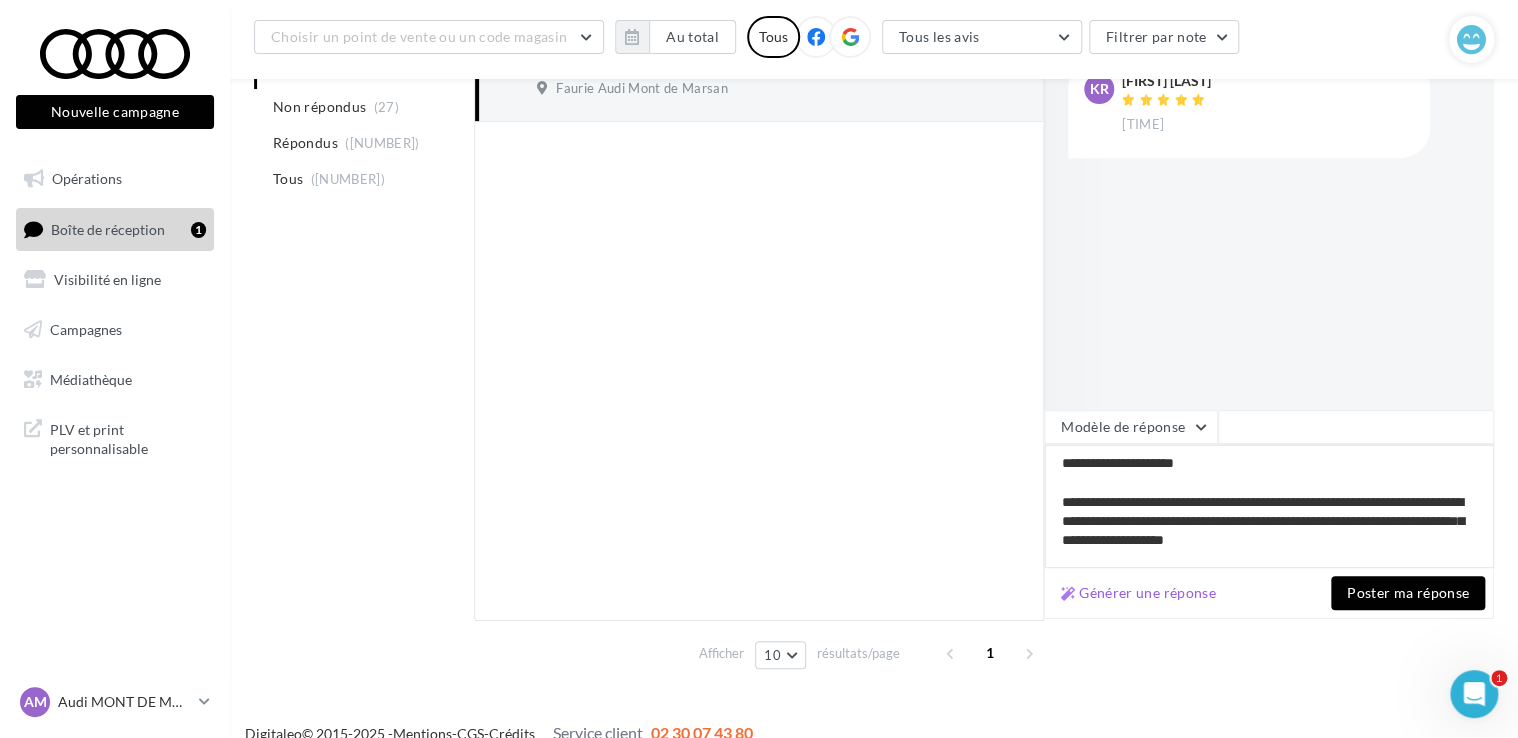 scroll, scrollTop: 348, scrollLeft: 0, axis: vertical 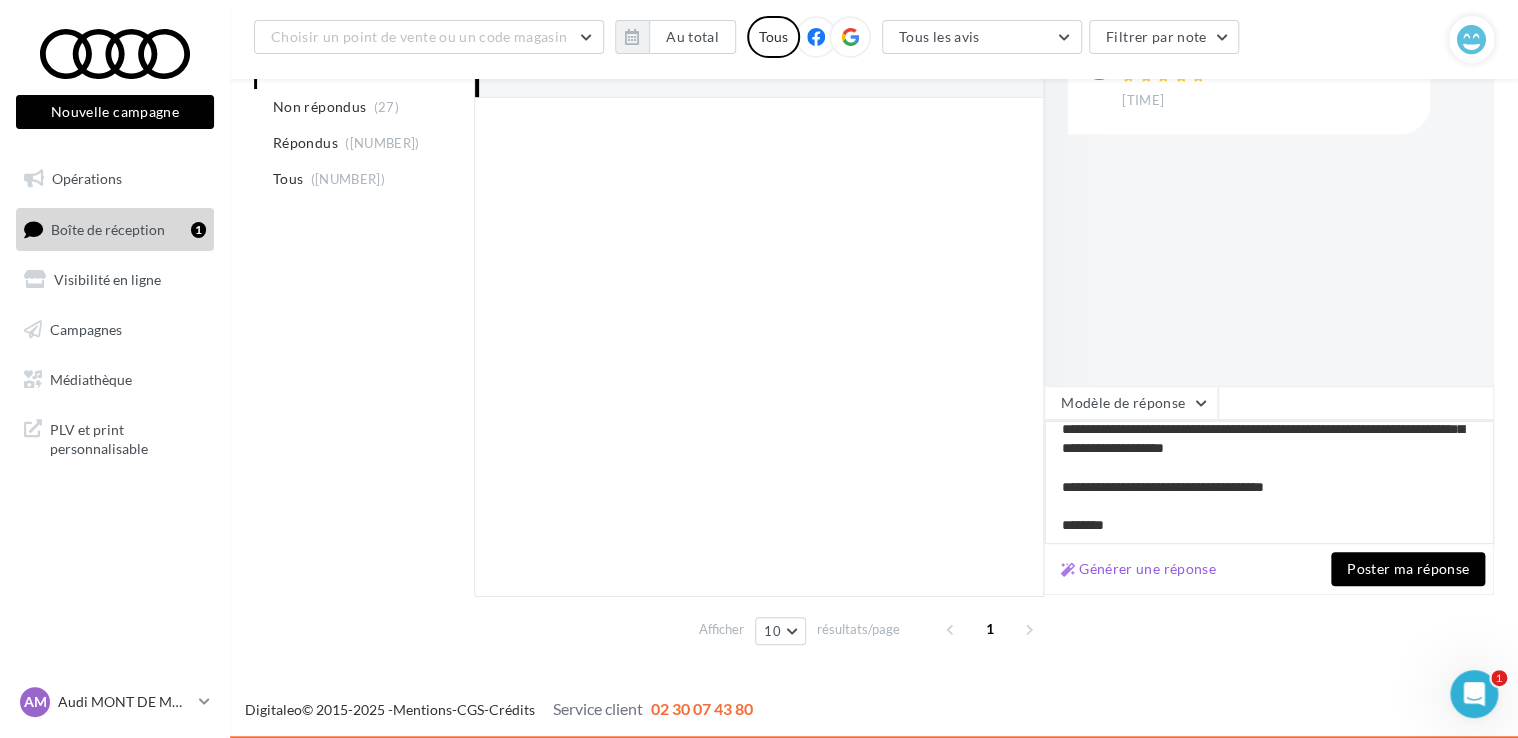 click on "**********" at bounding box center (1269, 482) 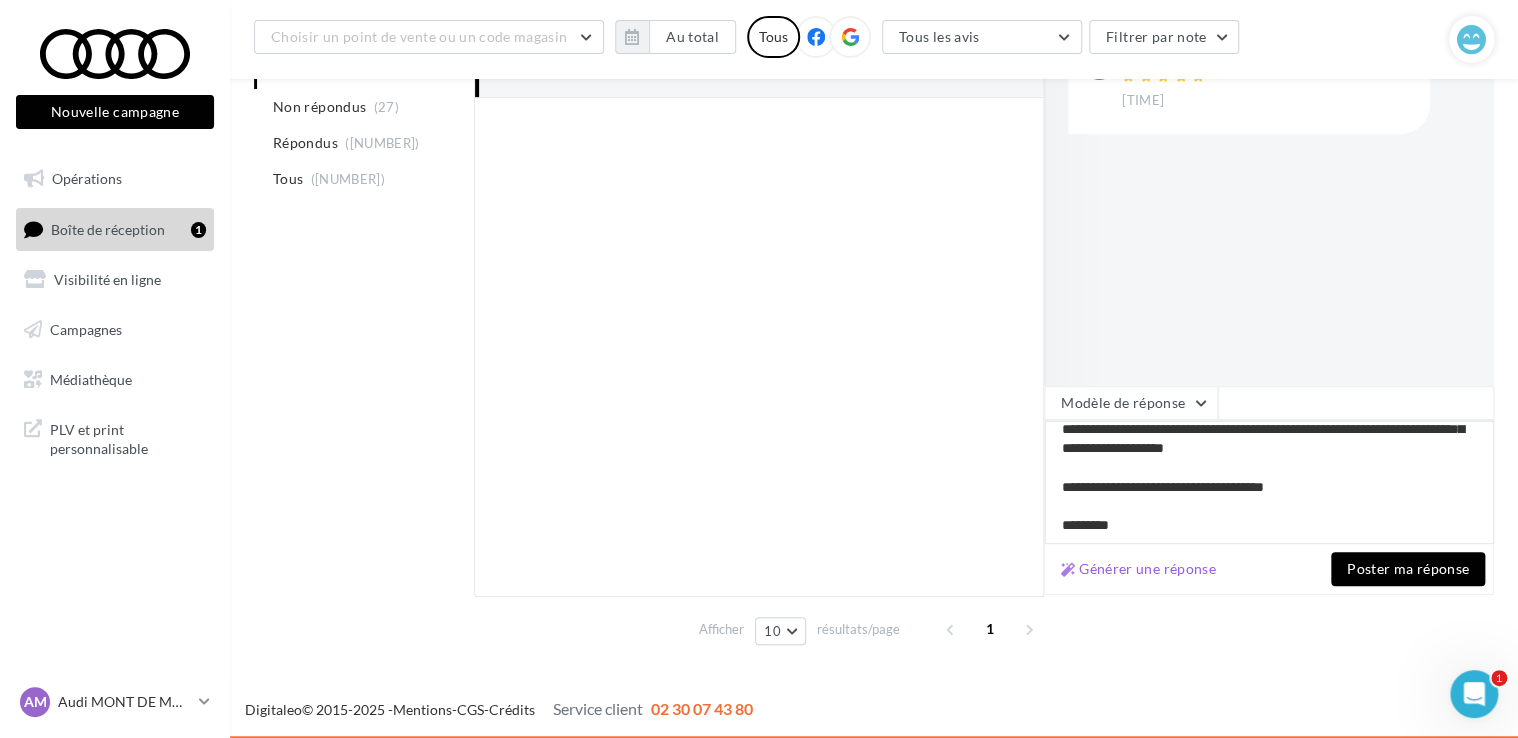 type on "**********" 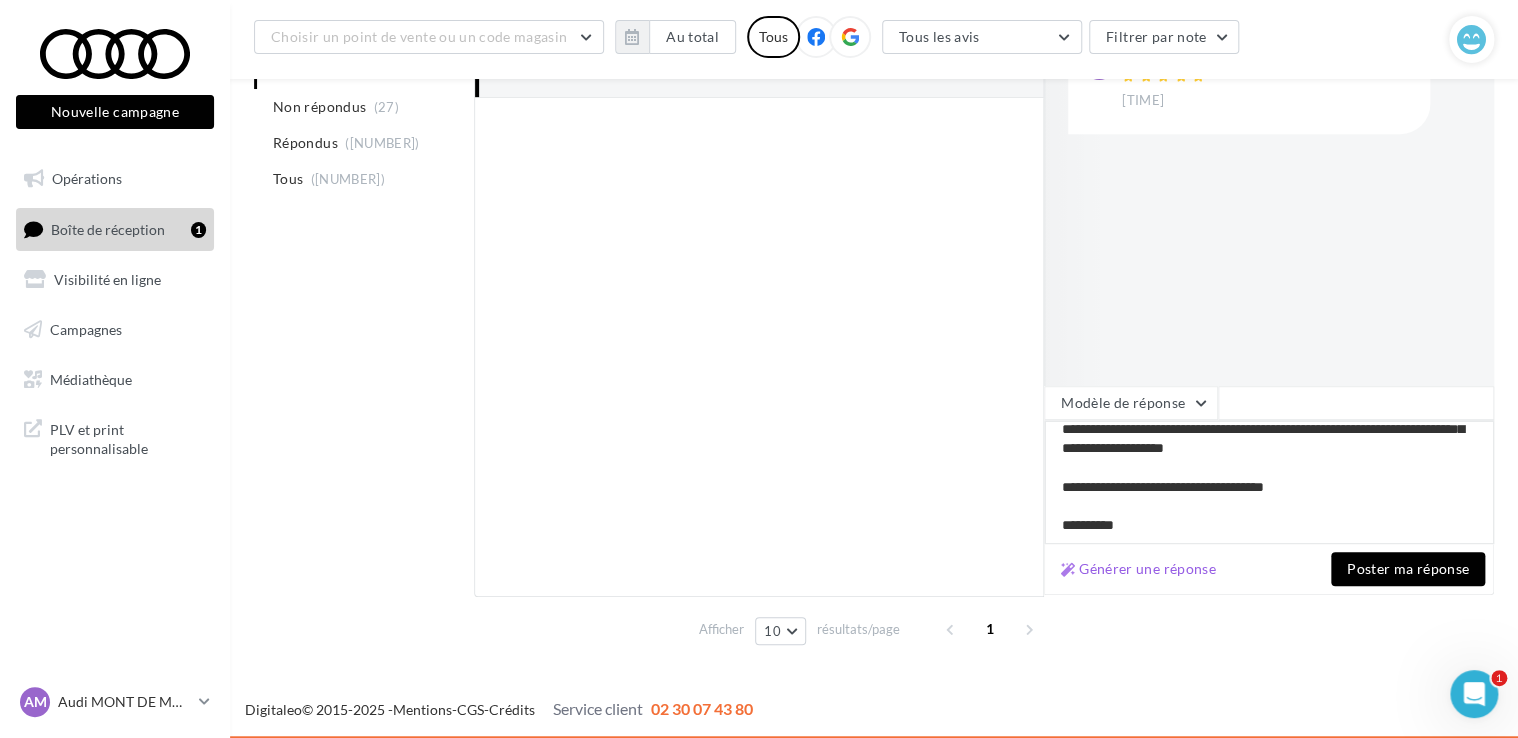 type on "**********" 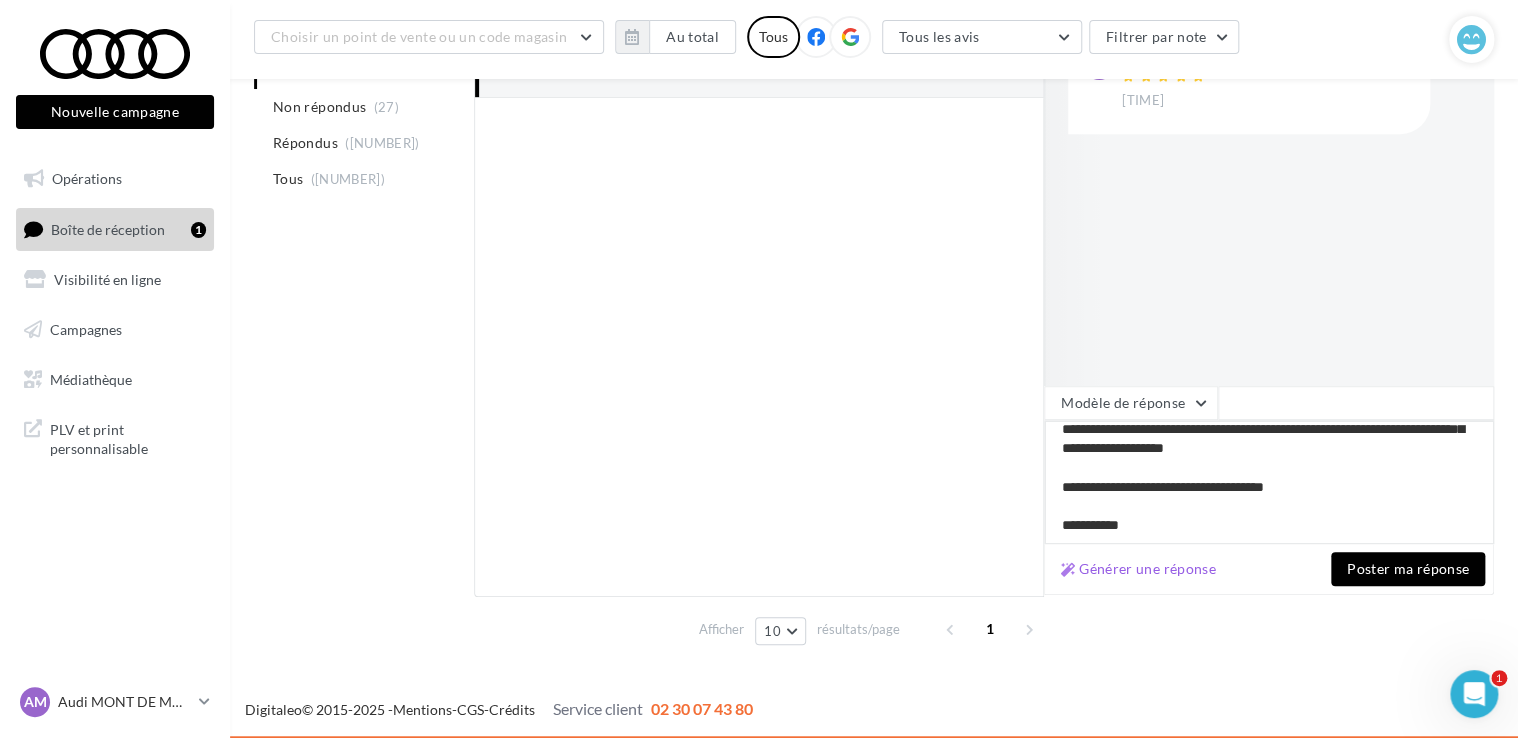 type on "**********" 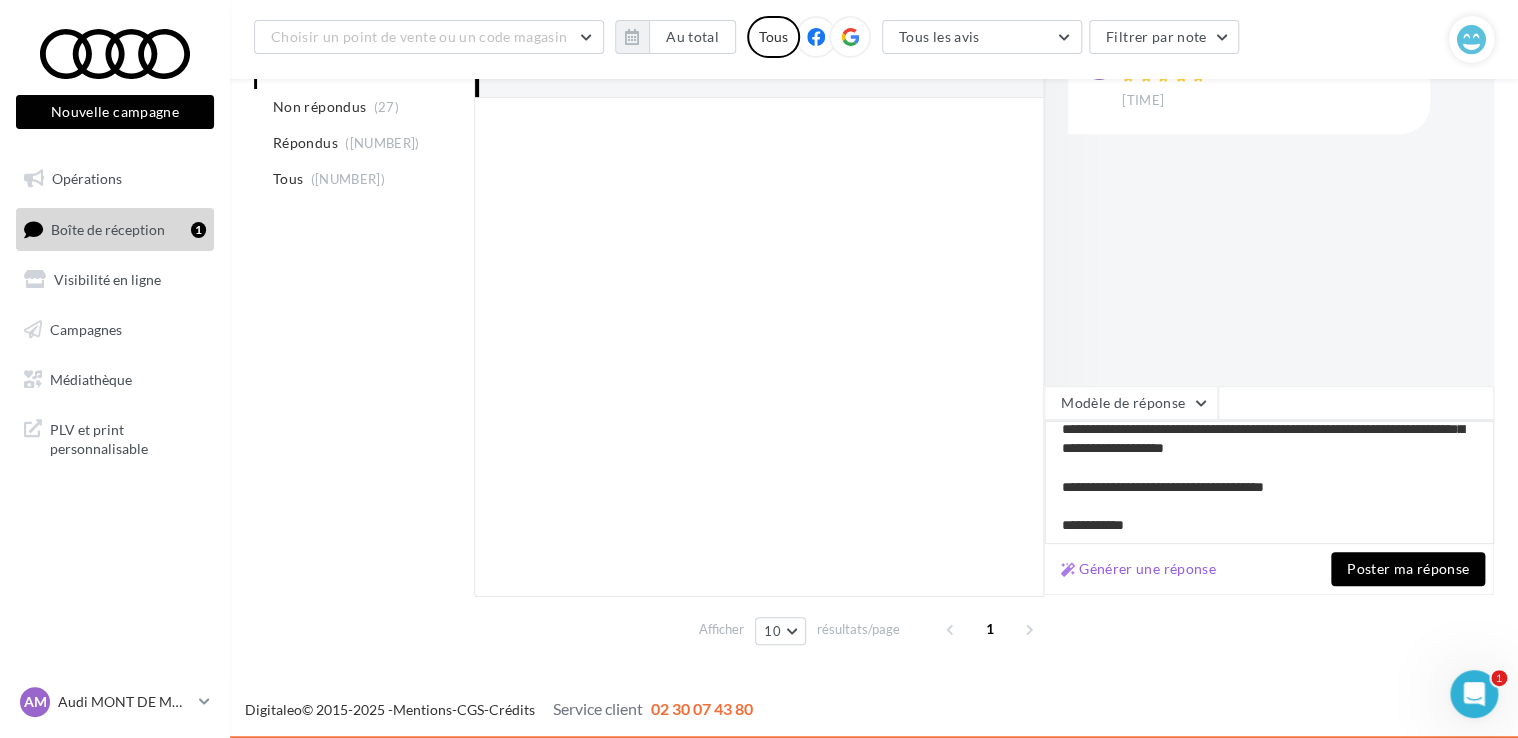 type on "**********" 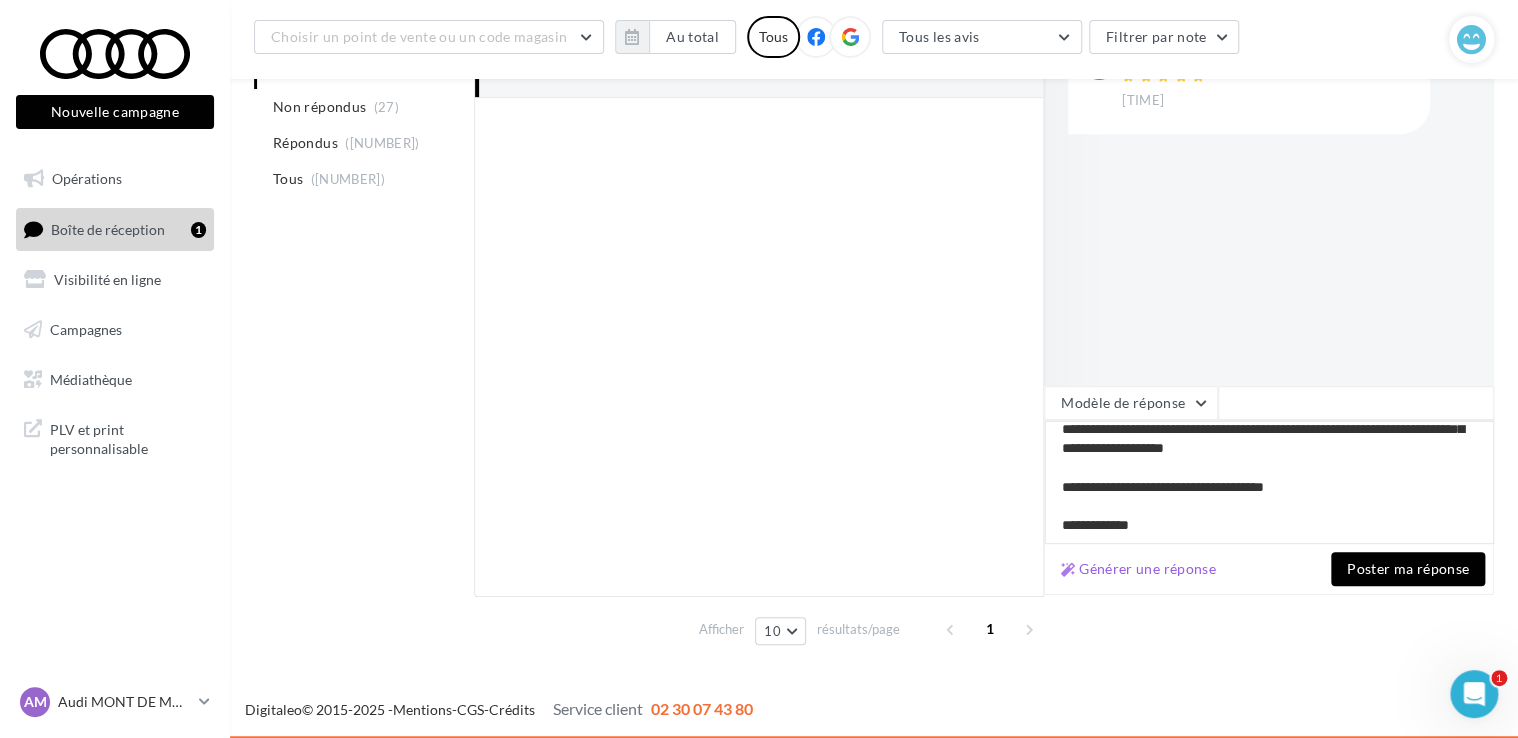 type on "**********" 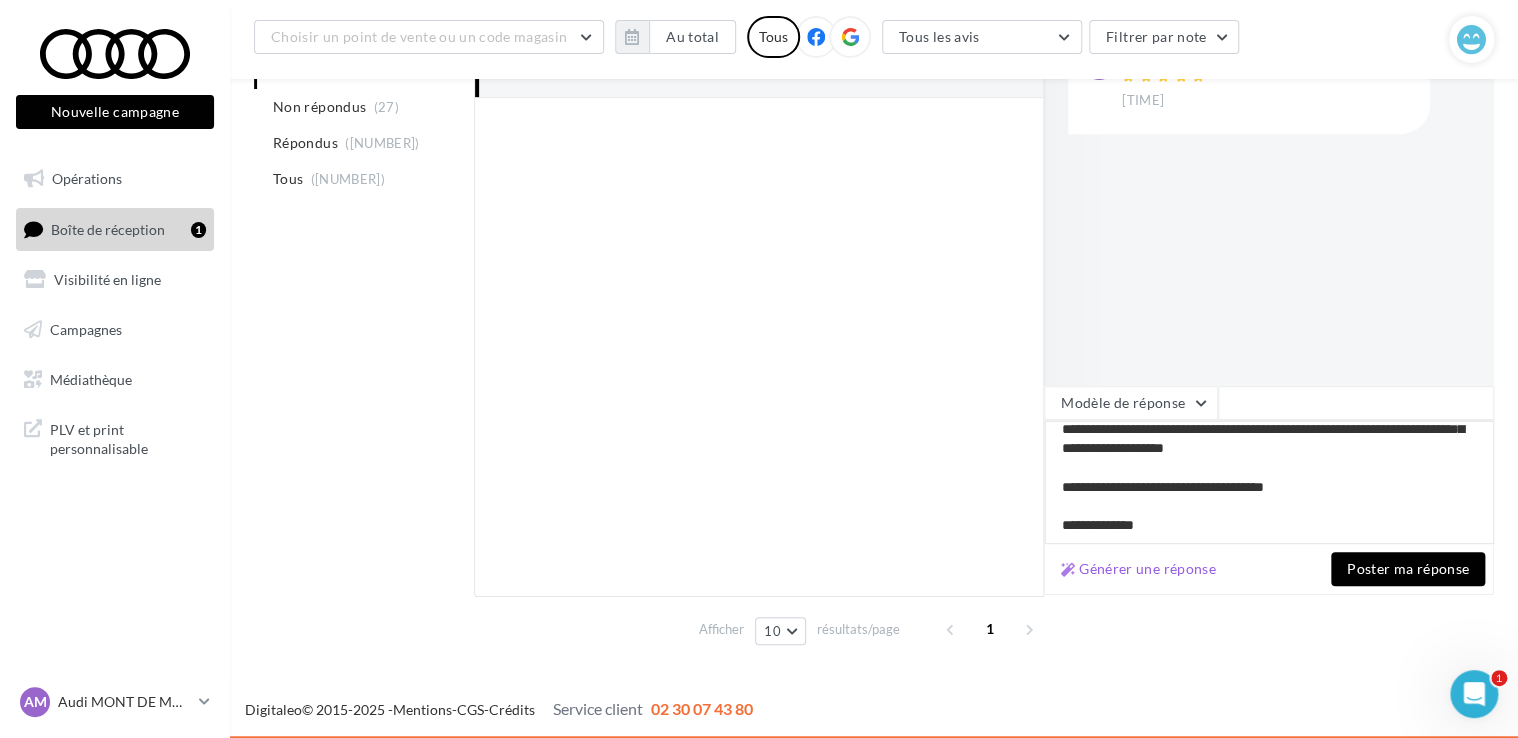 type on "**********" 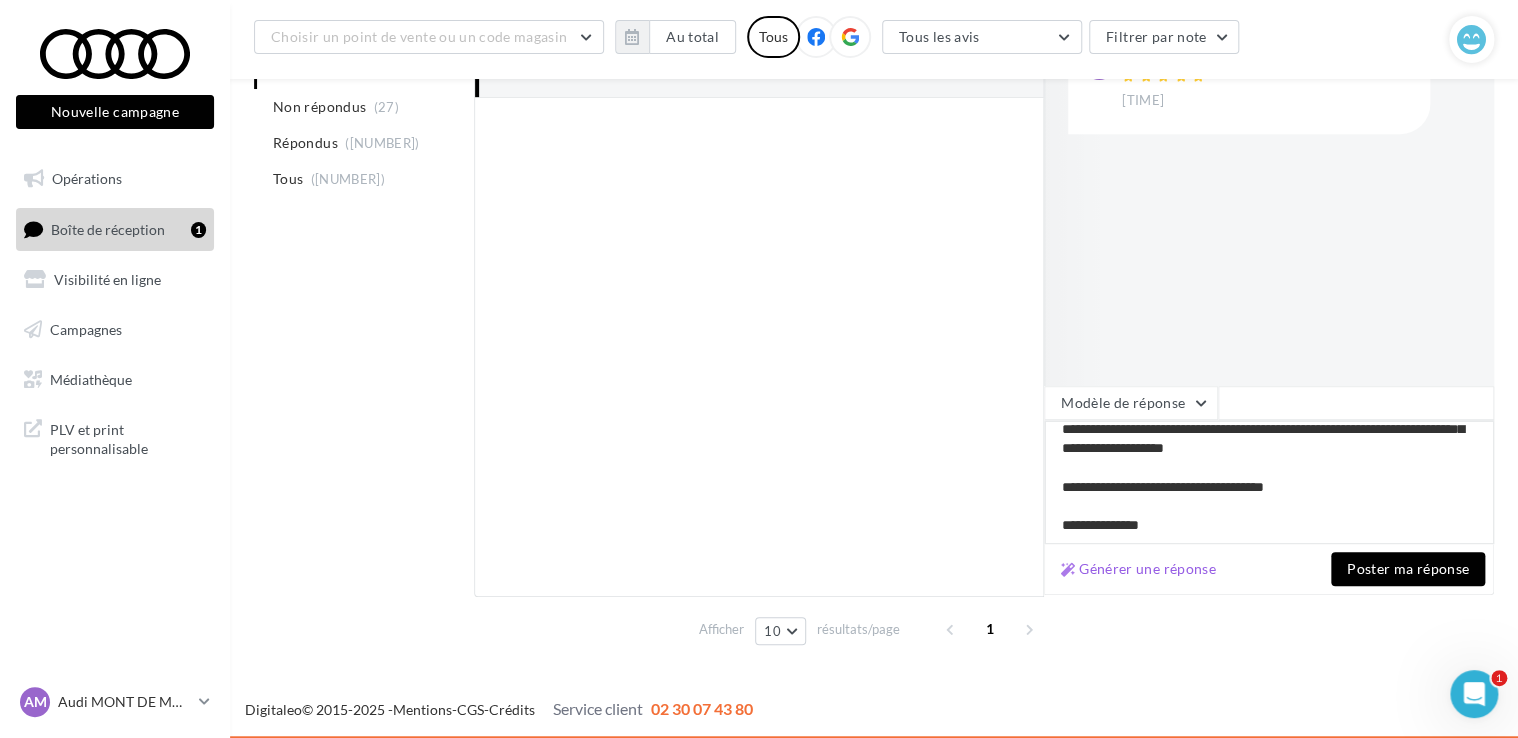 type on "**********" 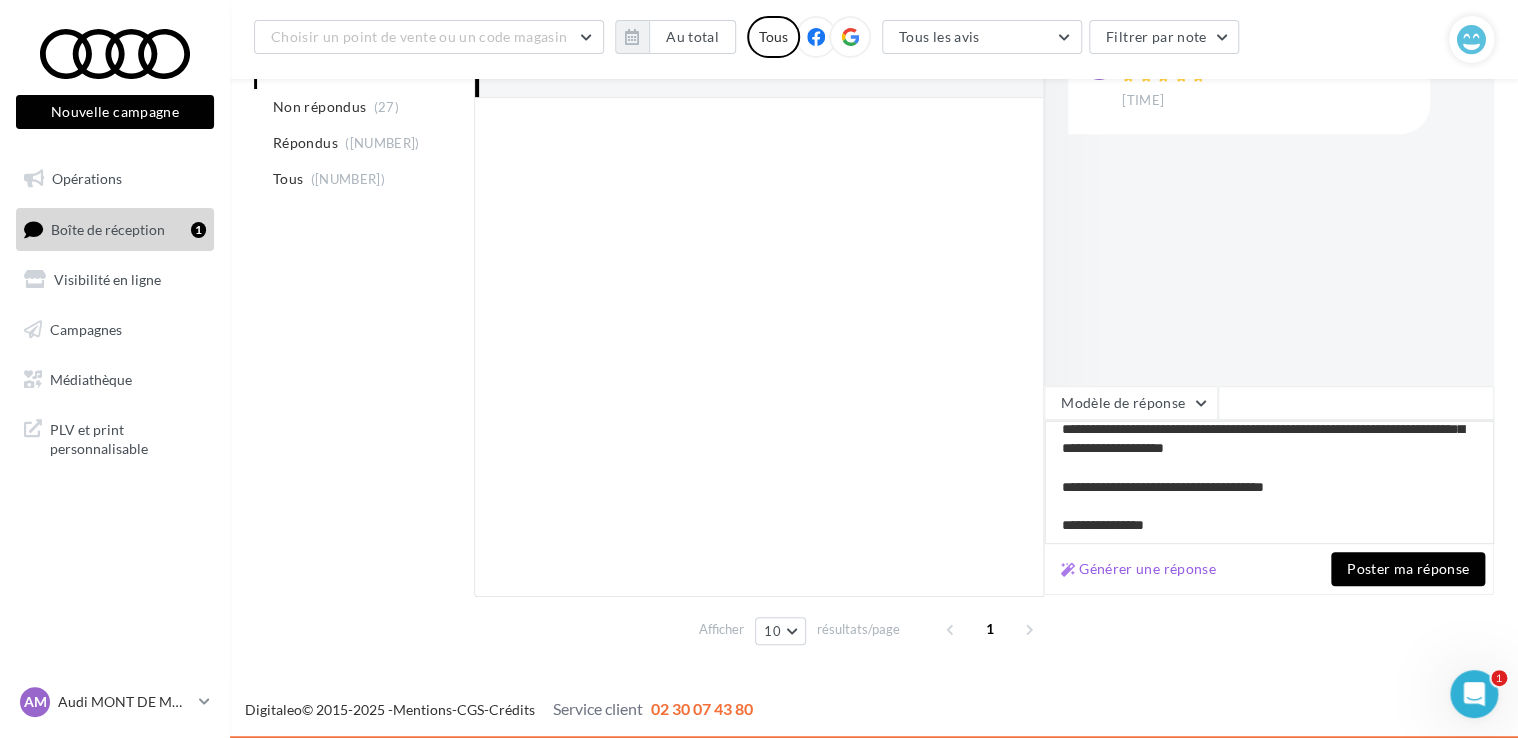 type on "**********" 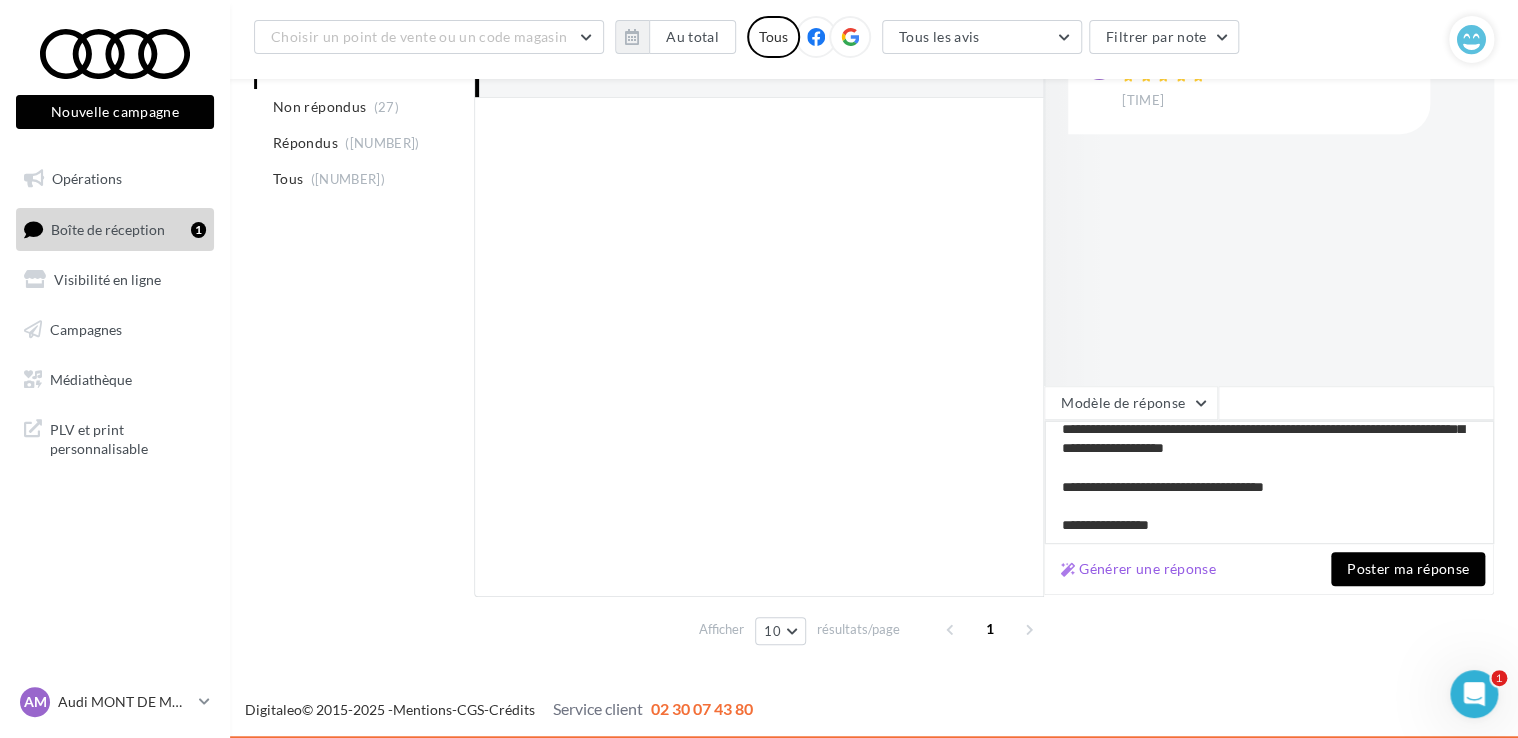 type on "**********" 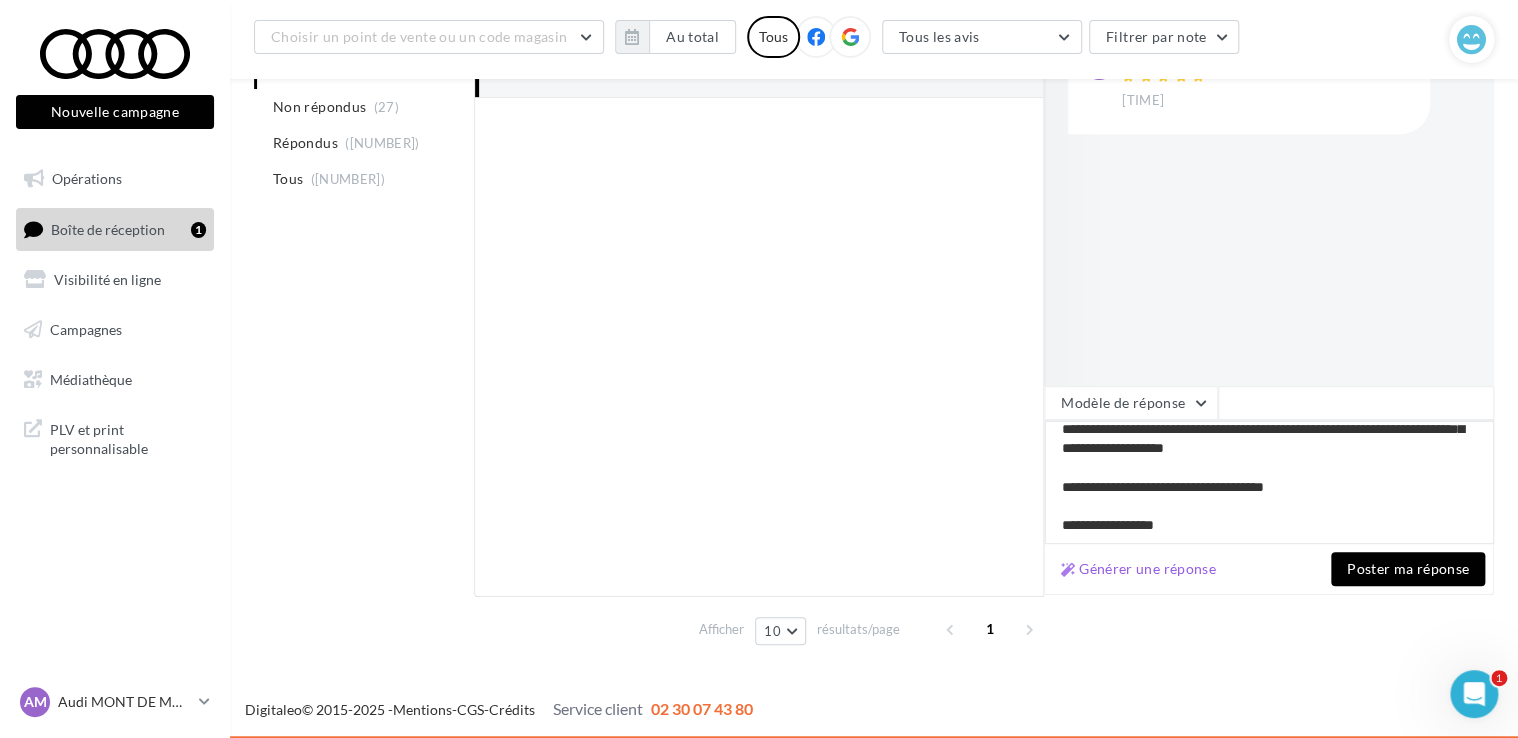 type on "**********" 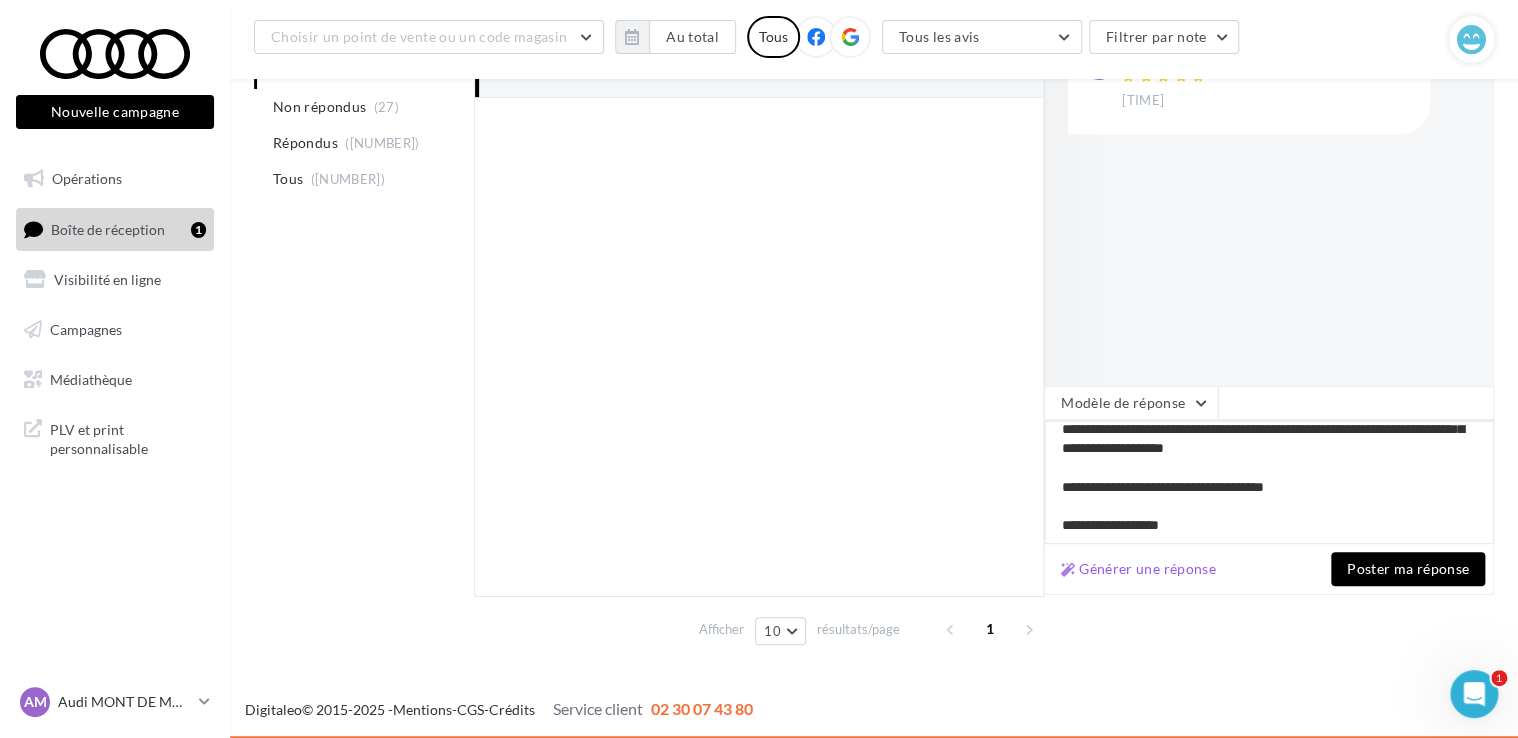 type on "**********" 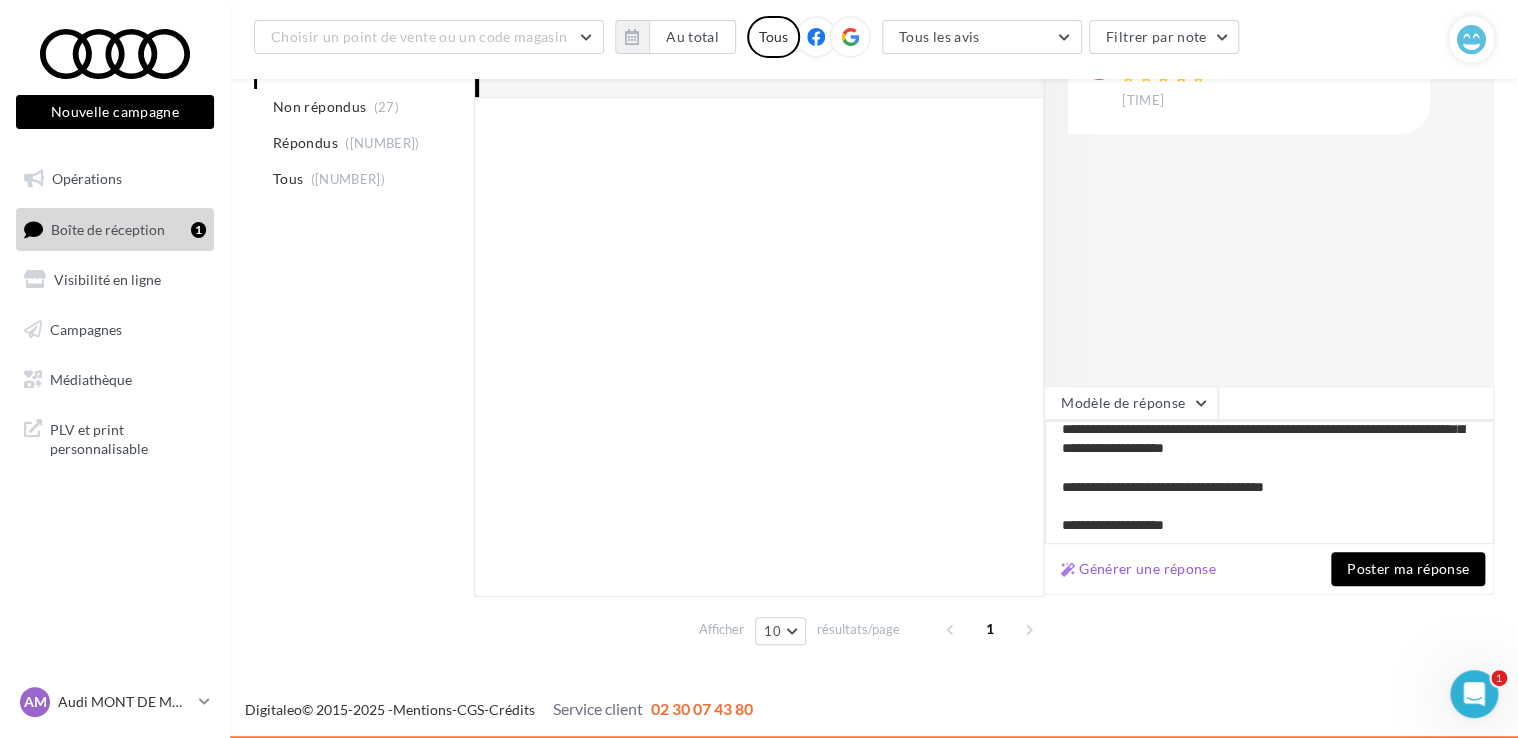 click on "**********" at bounding box center [1269, 482] 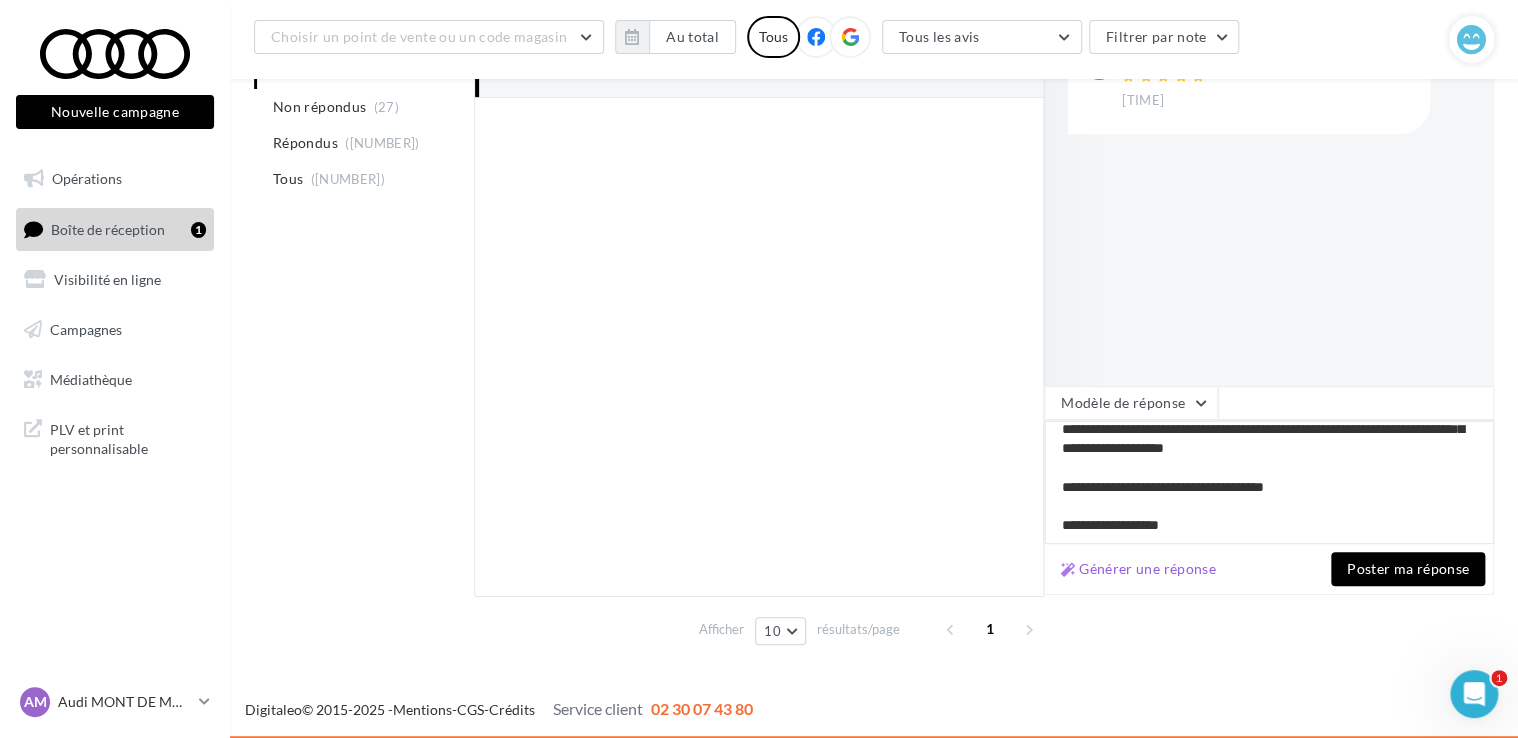 type on "**********" 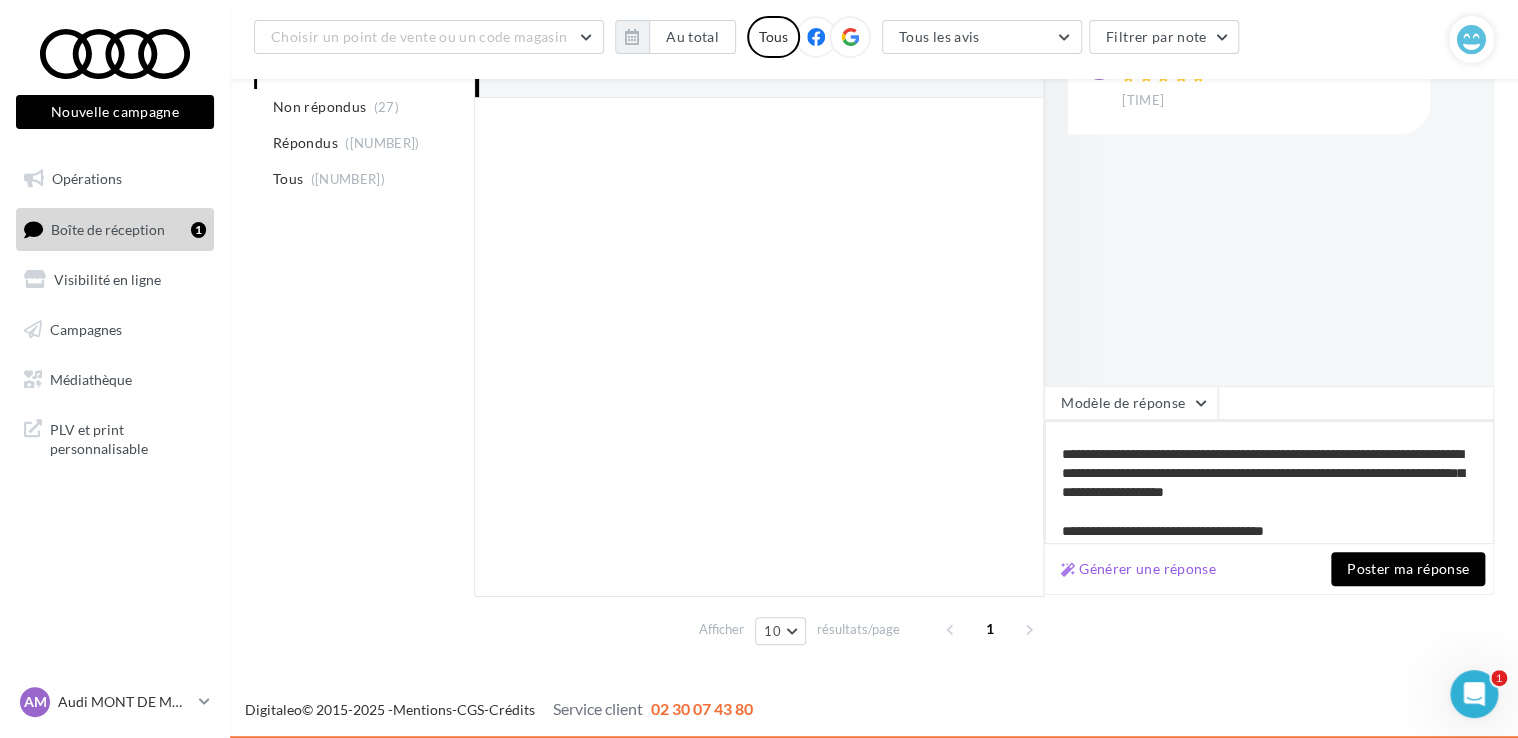 scroll, scrollTop: 0, scrollLeft: 0, axis: both 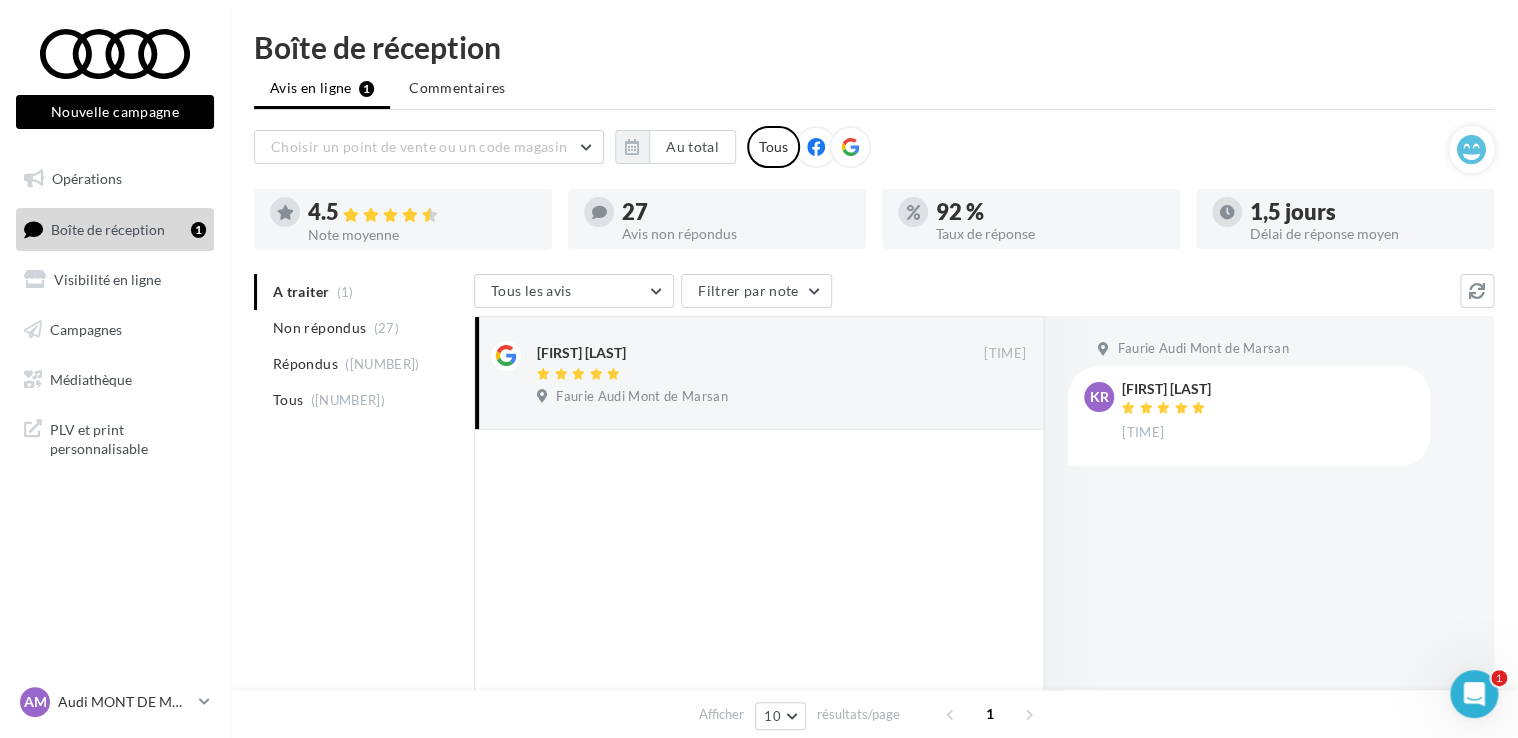 type on "**********" 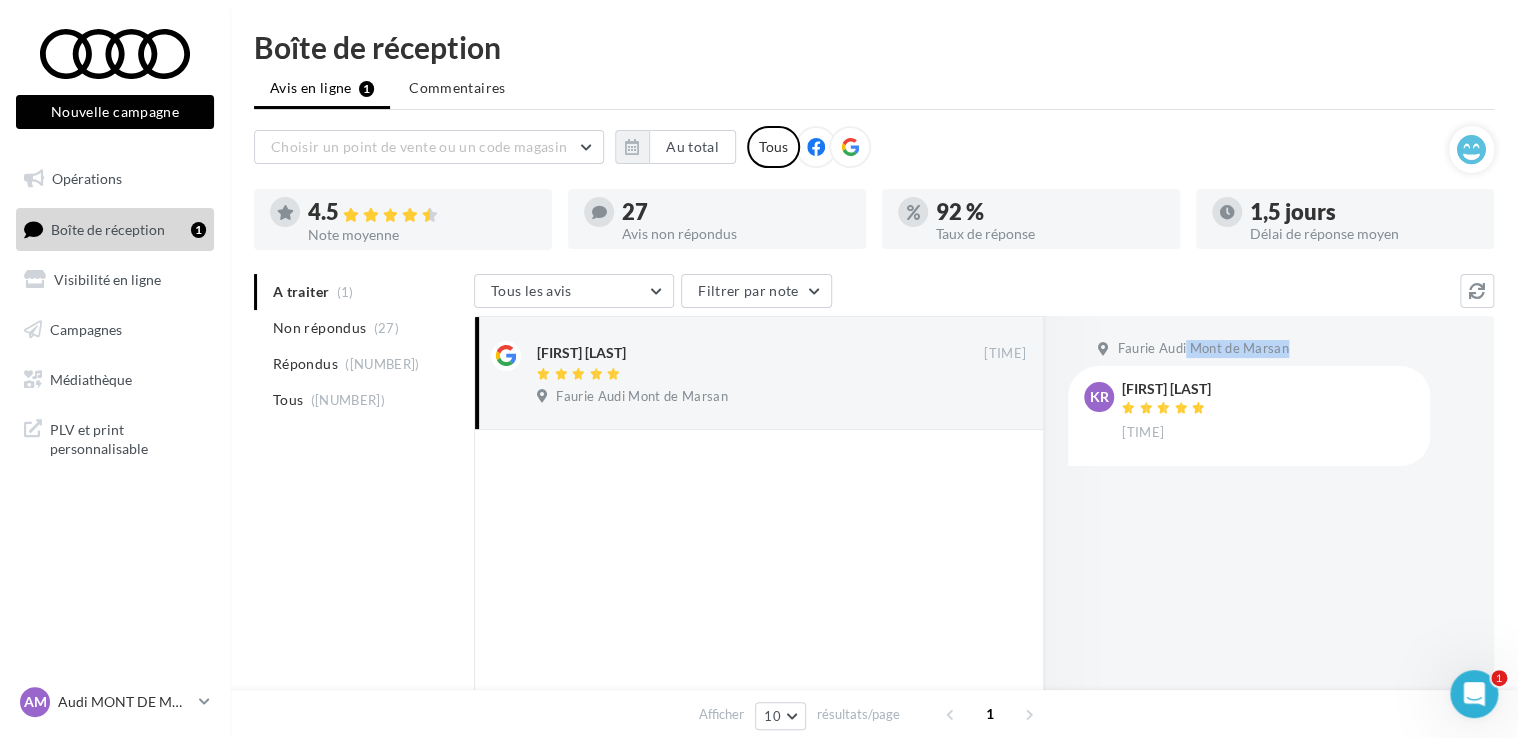drag, startPoint x: 1301, startPoint y: 345, endPoint x: 1185, endPoint y: 344, distance: 116.00431 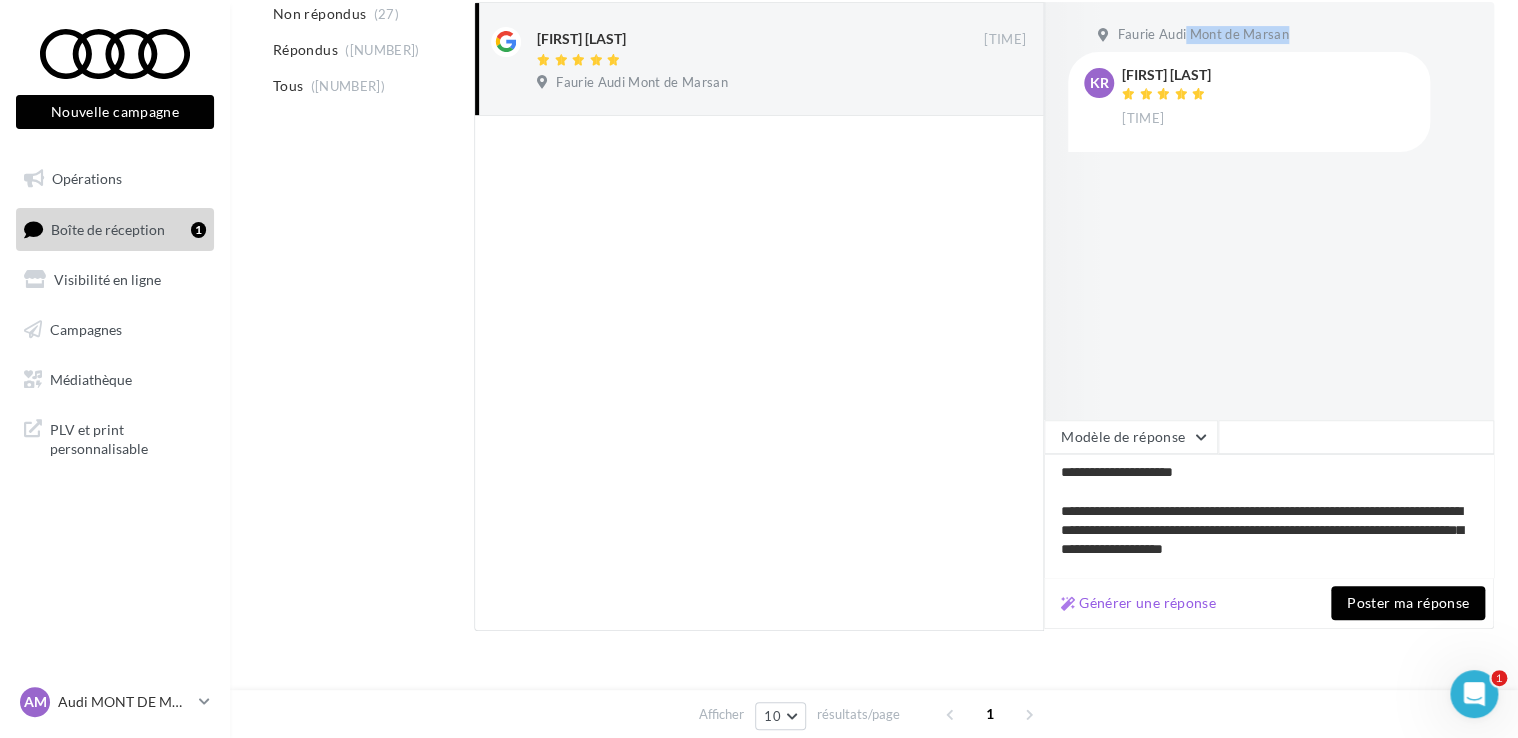 scroll, scrollTop: 348, scrollLeft: 0, axis: vertical 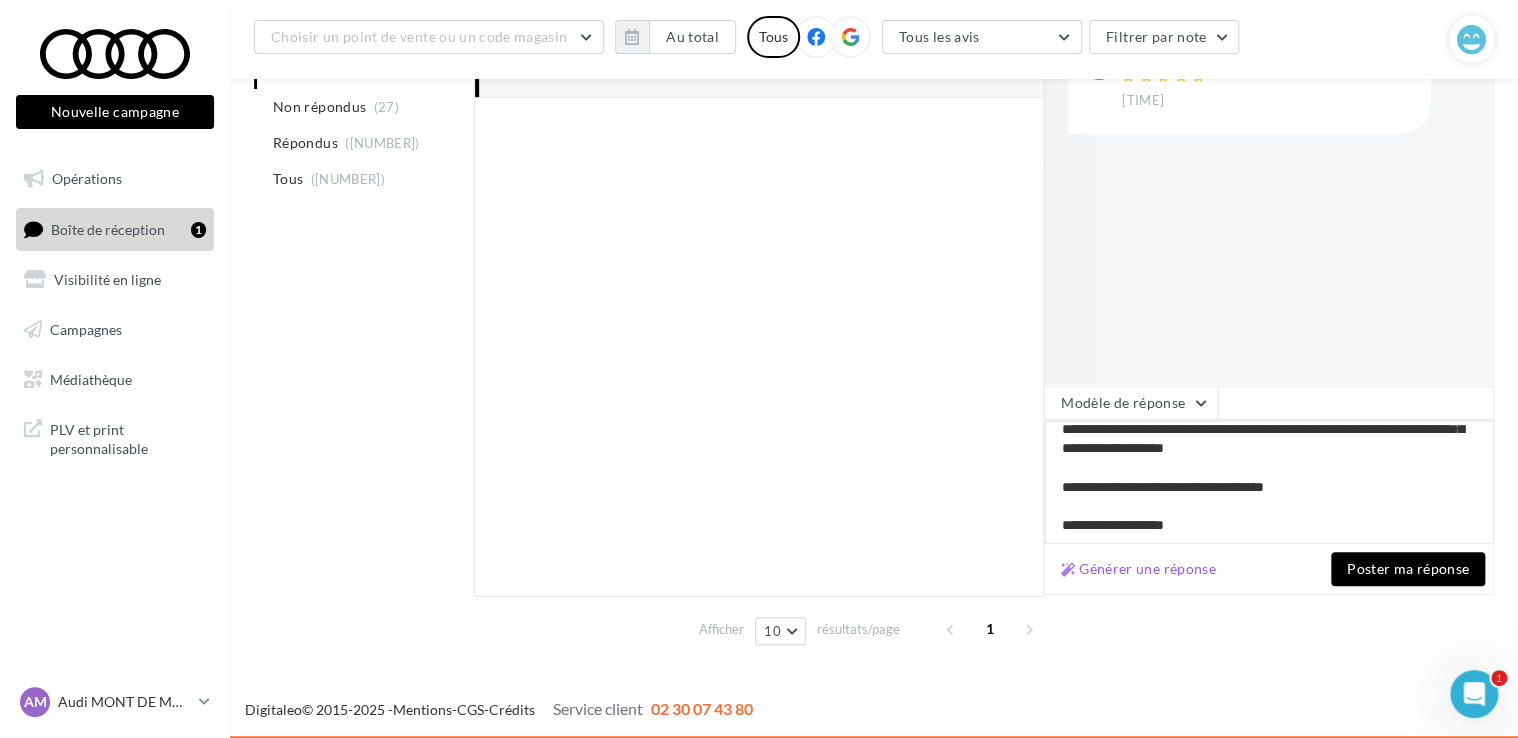 click on "**********" at bounding box center [1269, 482] 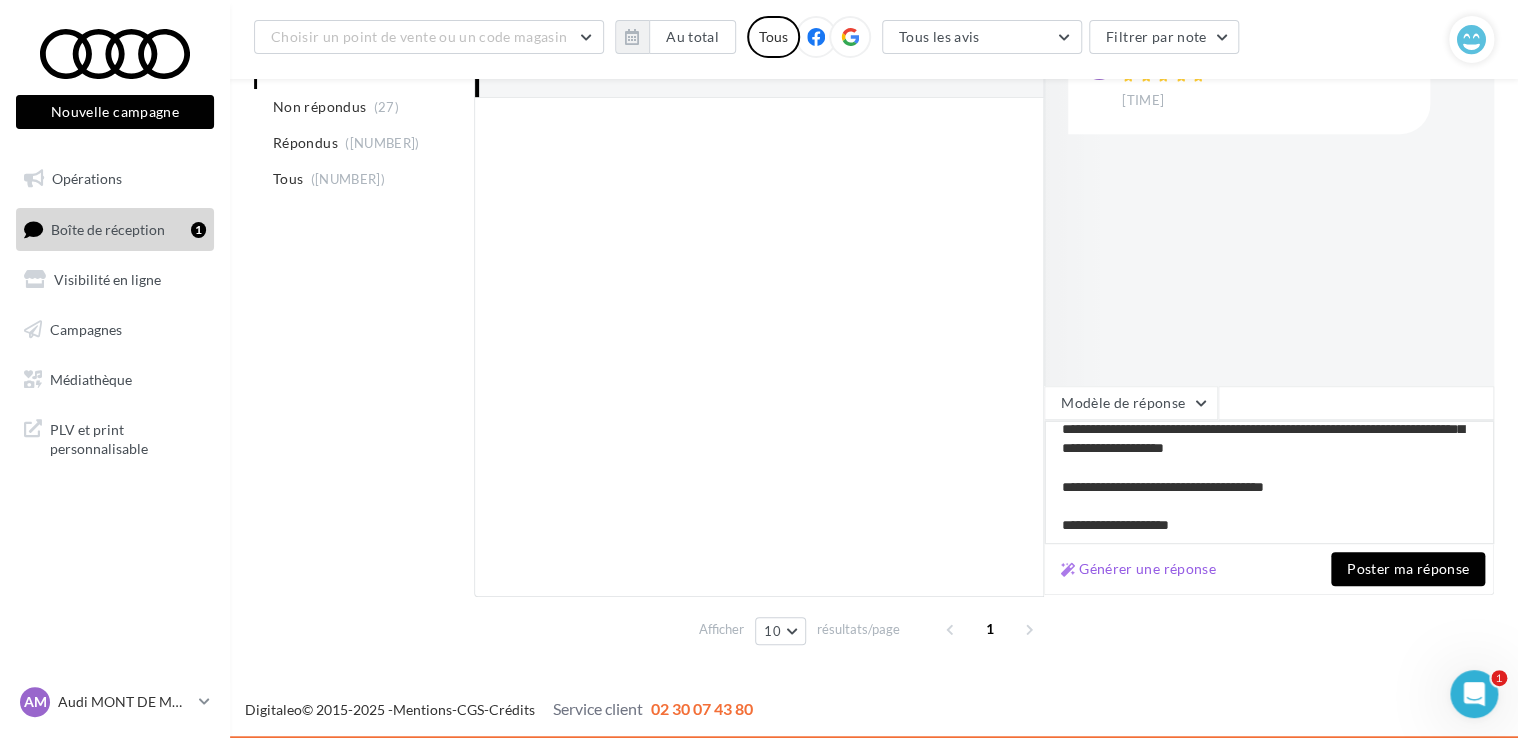 paste on "**********" 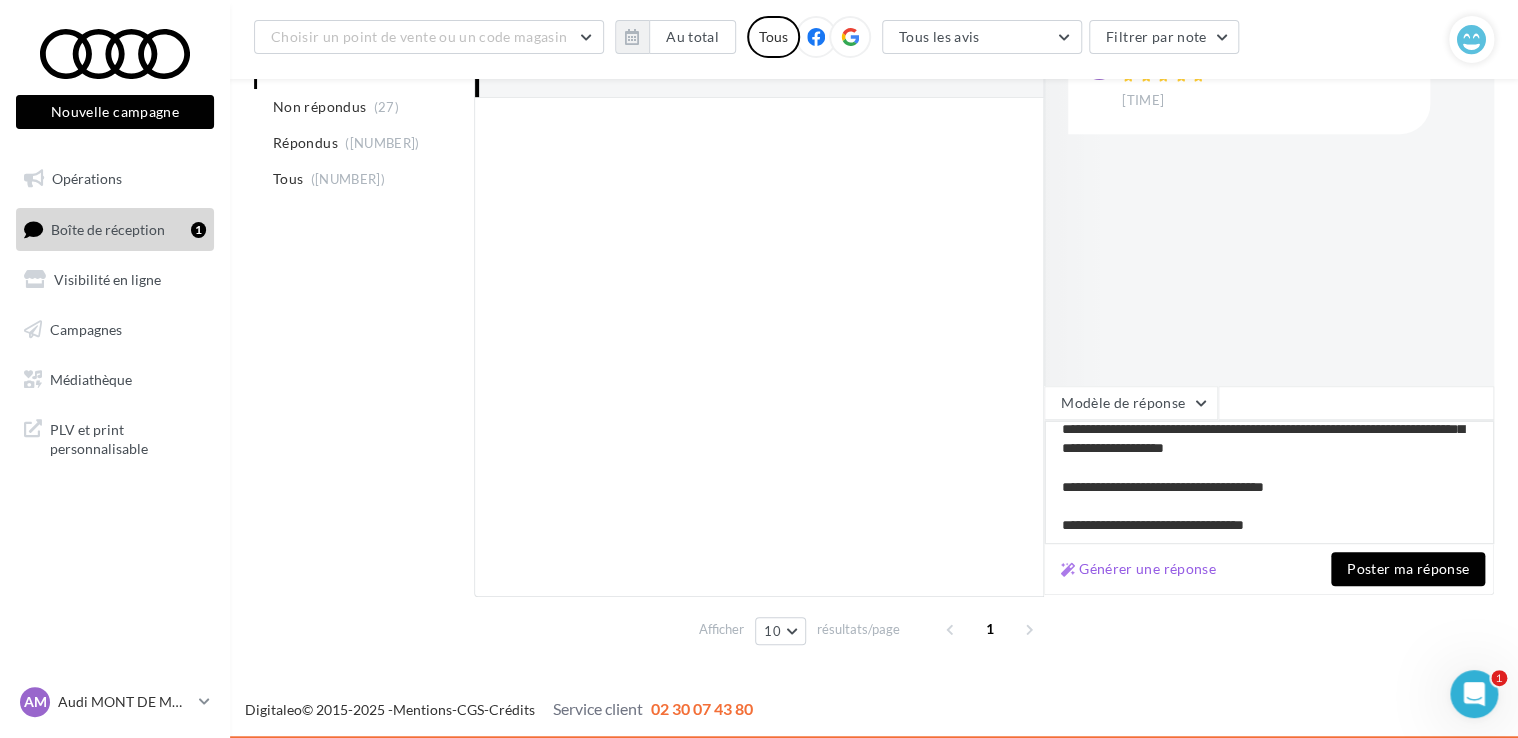 click on "**********" at bounding box center (1269, 482) 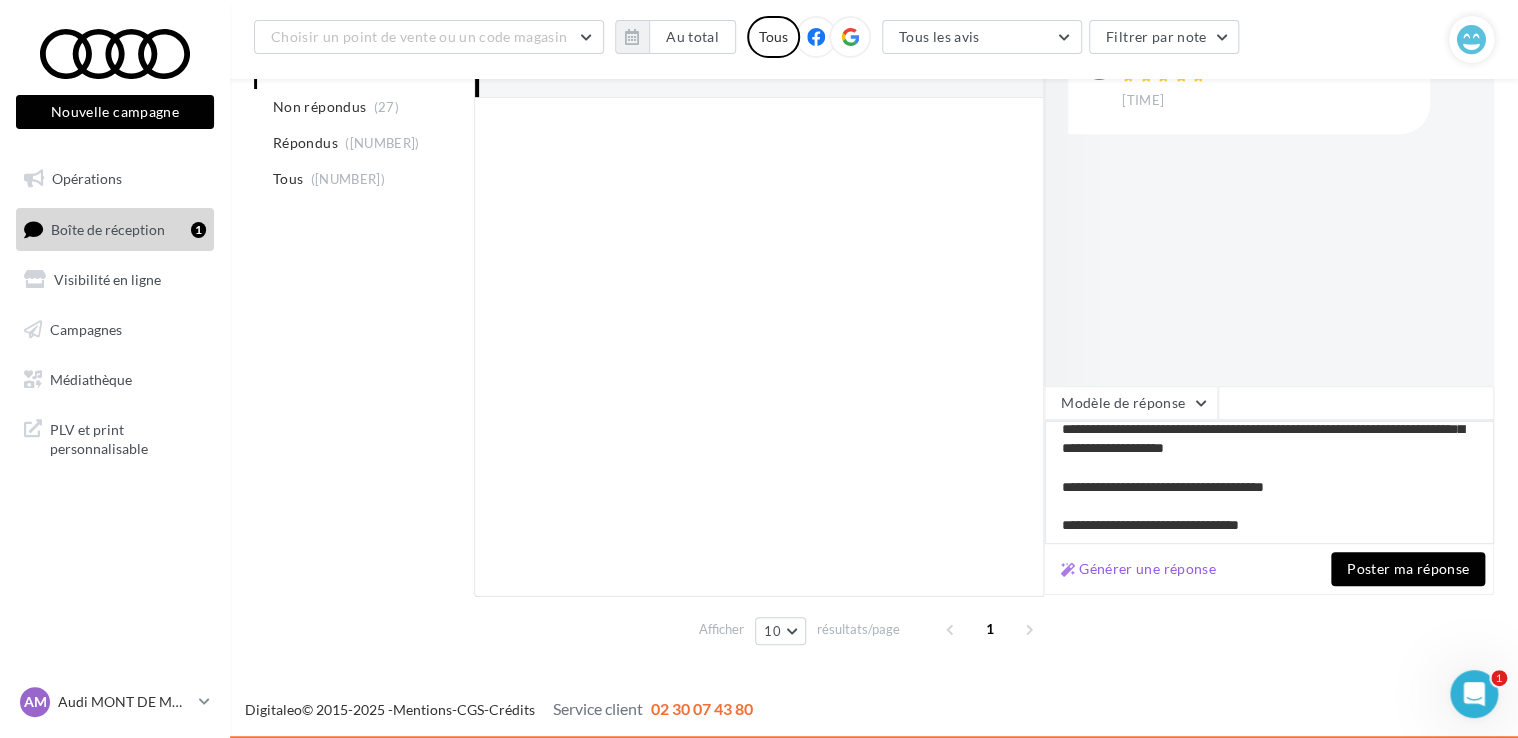 type on "**********" 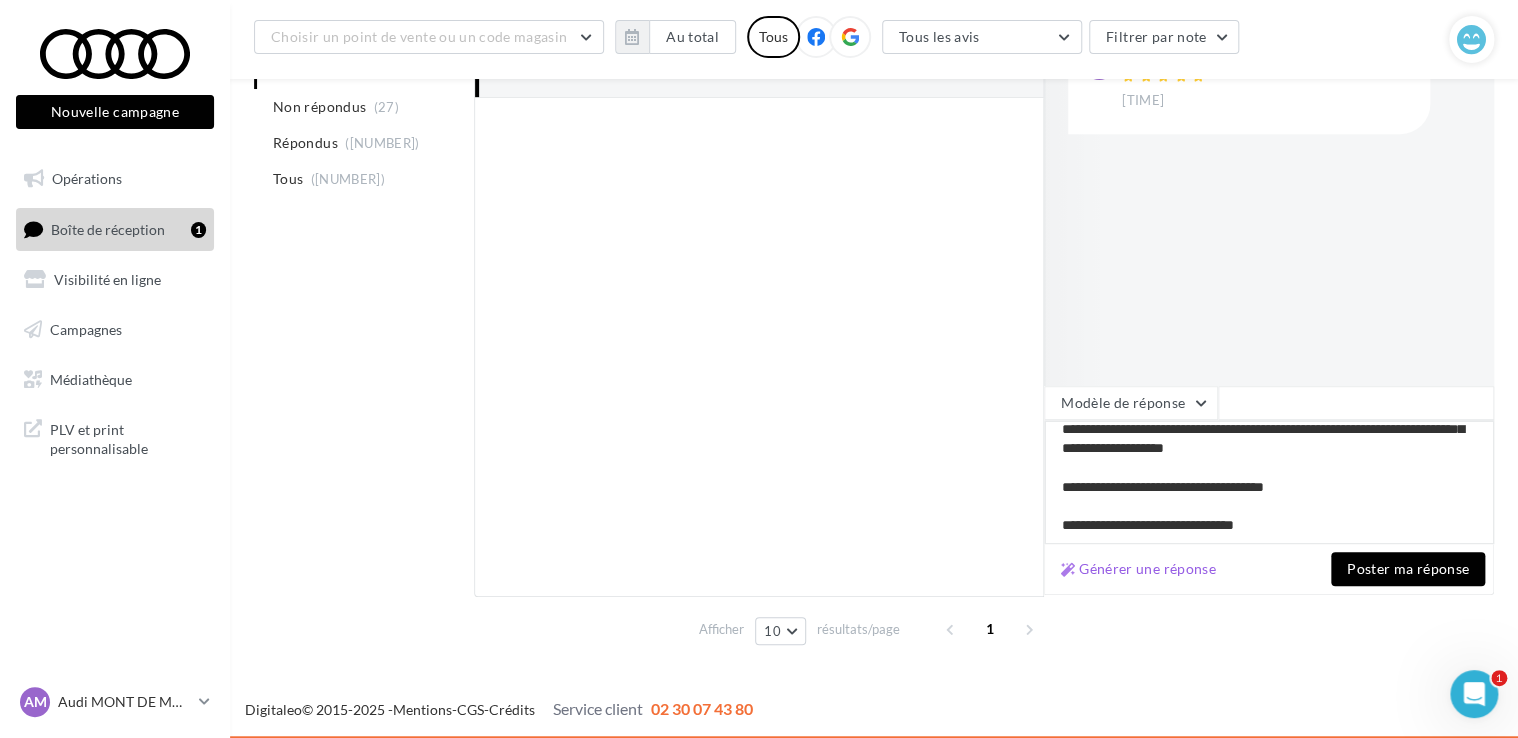 type on "**********" 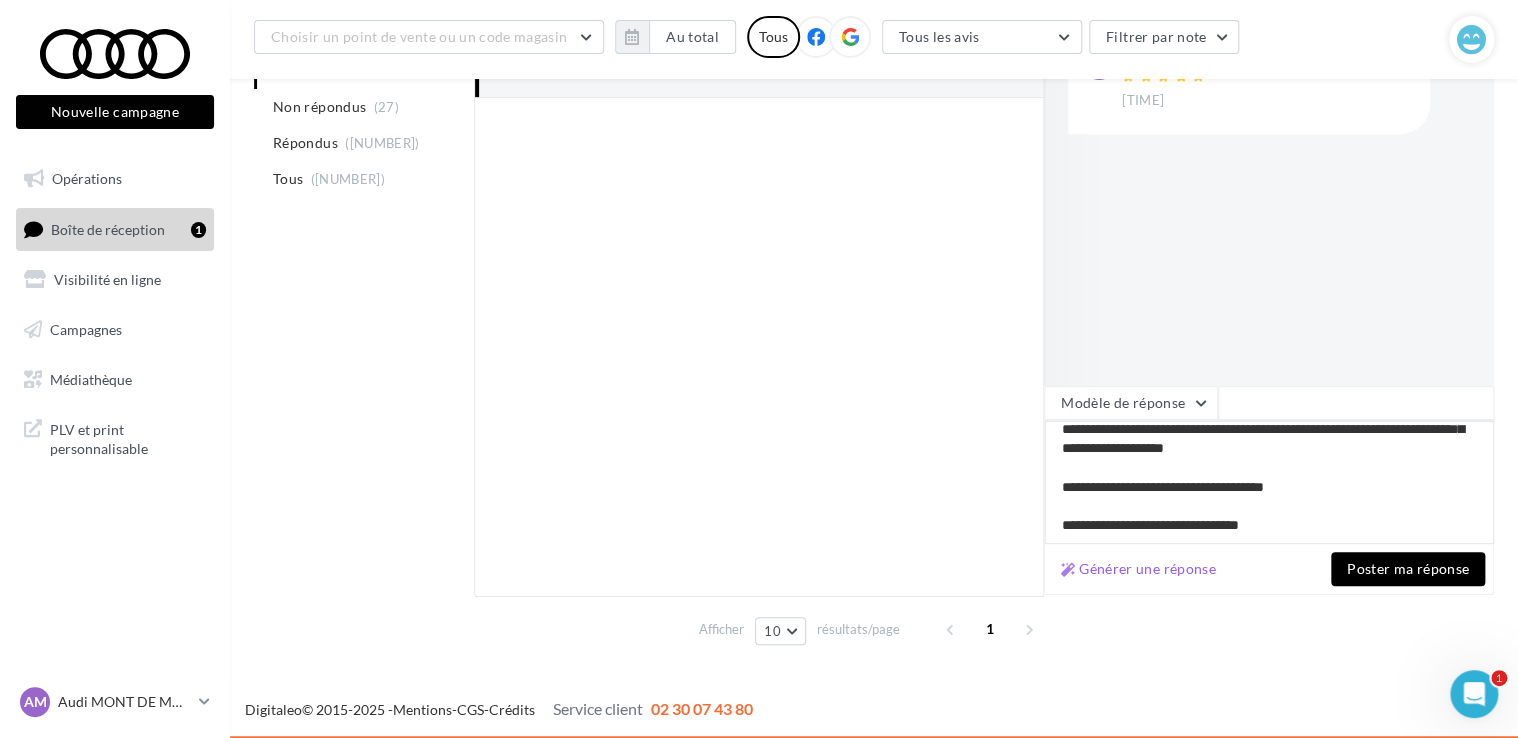 type on "**********" 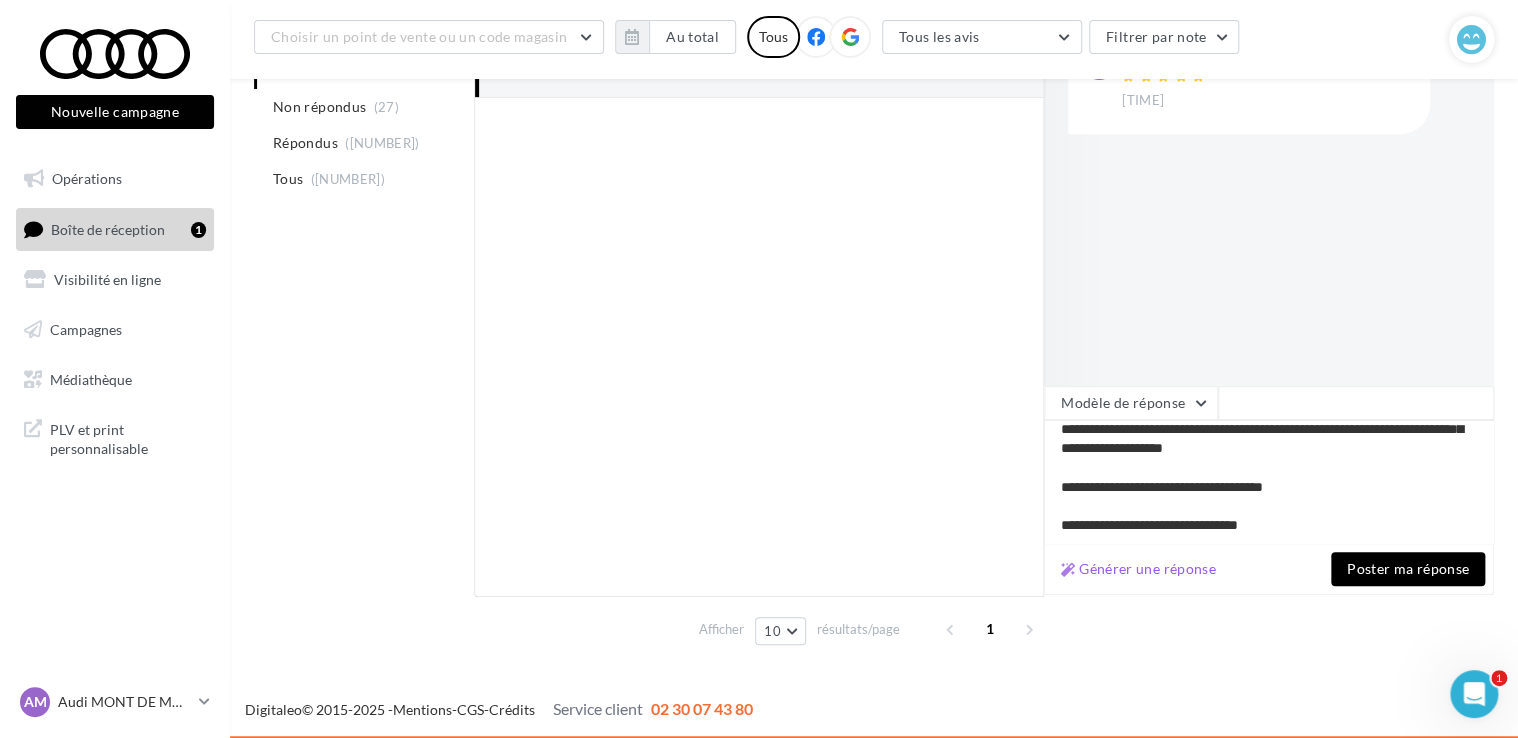click on "Poster ma réponse" at bounding box center (1408, 569) 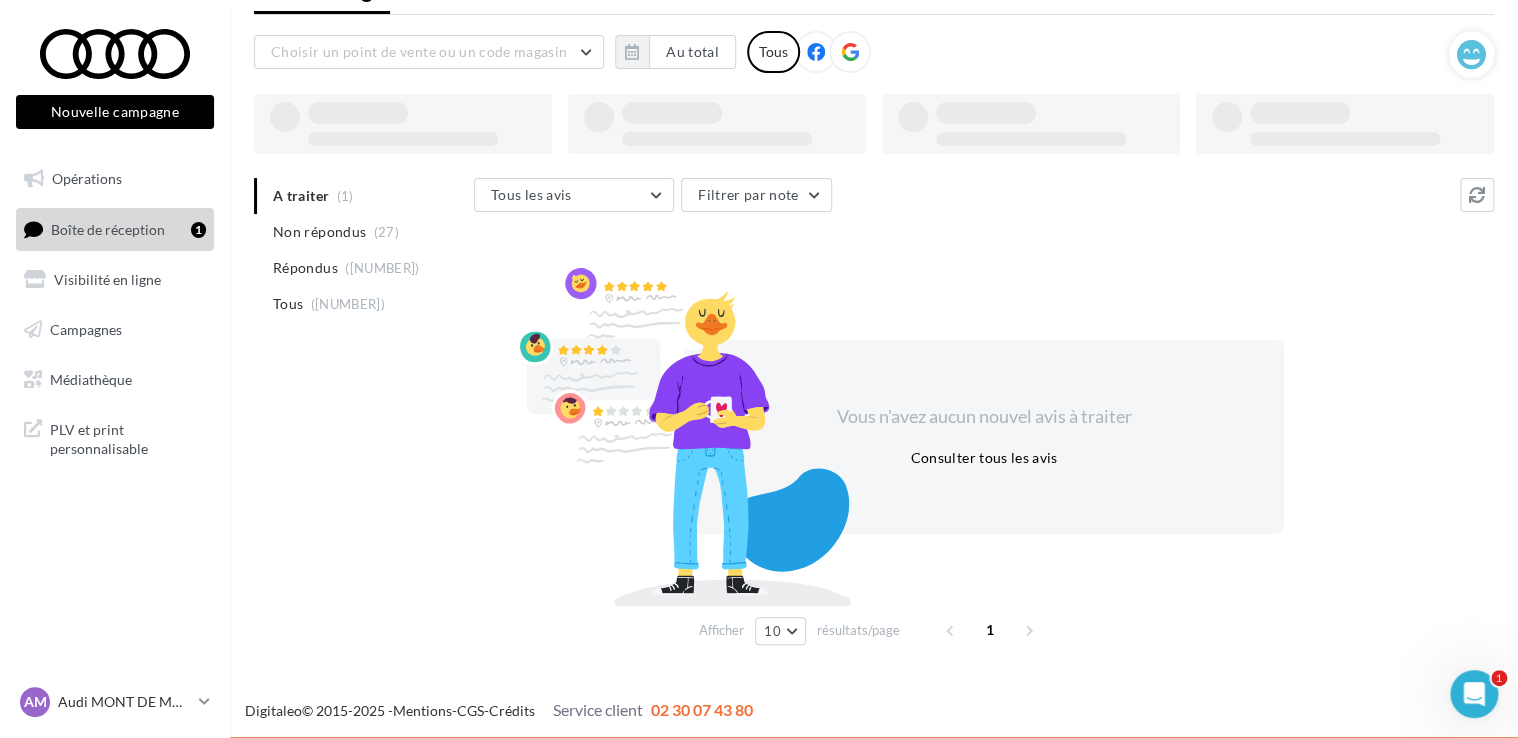 scroll, scrollTop: 96, scrollLeft: 0, axis: vertical 